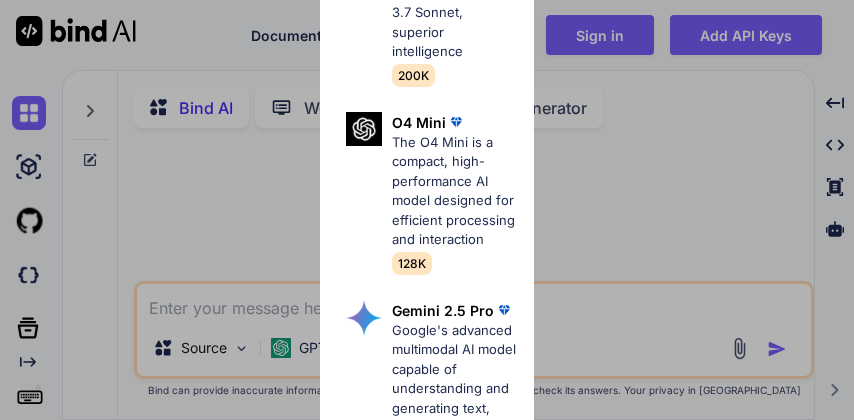 scroll, scrollTop: 0, scrollLeft: 0, axis: both 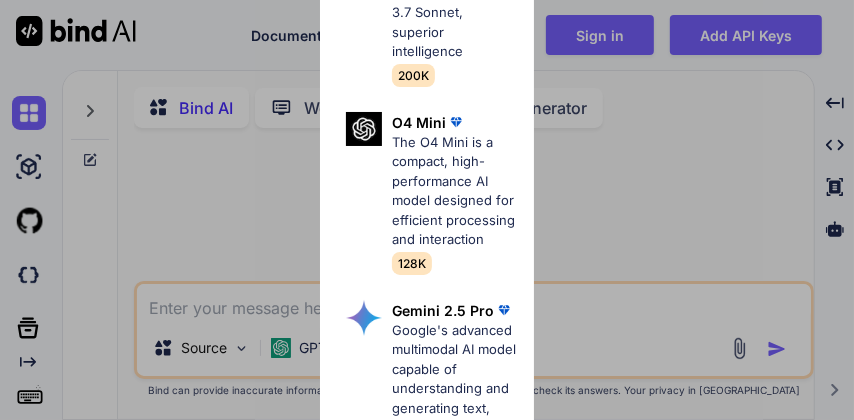 click on "The O4 Mini is a compact, high-performance AI model designed for efficient processing and interaction" at bounding box center (455, 191) 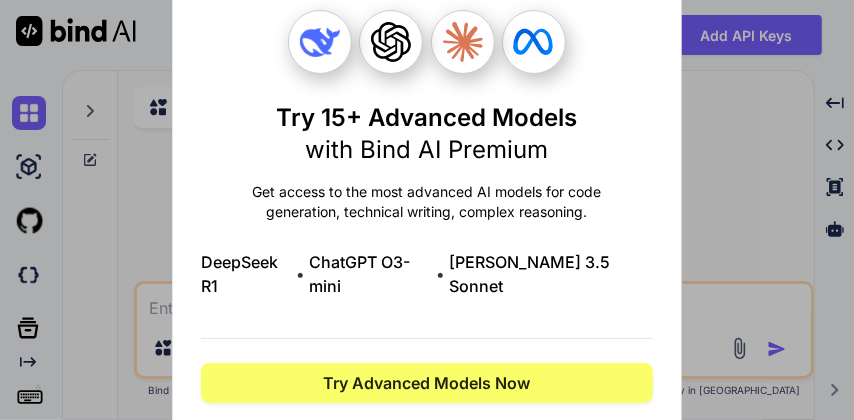 click on "Try 15+ Advanced Models with Bind AI Premium Get access to the most advanced AI models for code  generation, technical writing, complex reasoning. DeepSeek R1 •   ChatGPT O3-mini • Claude 3.5 Sonnet Try Advanced Models Now View all plans" at bounding box center [427, 210] 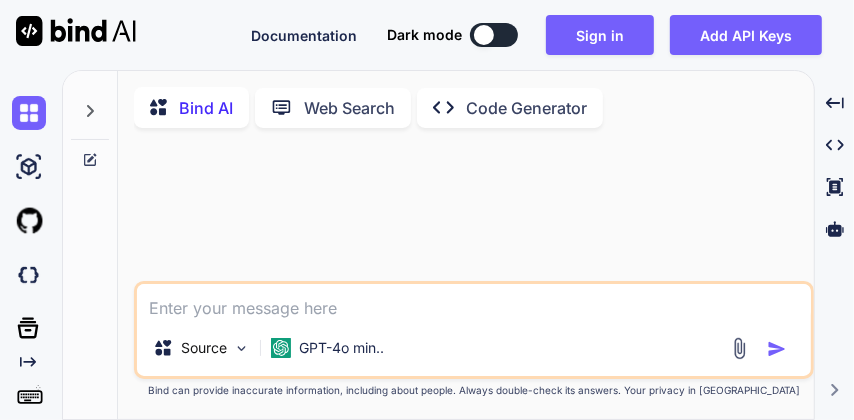 click on "Sign in" at bounding box center [600, 35] 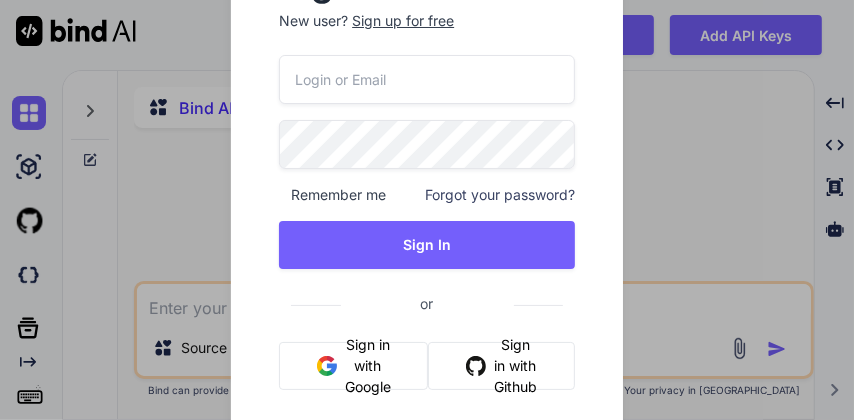click at bounding box center [427, 79] 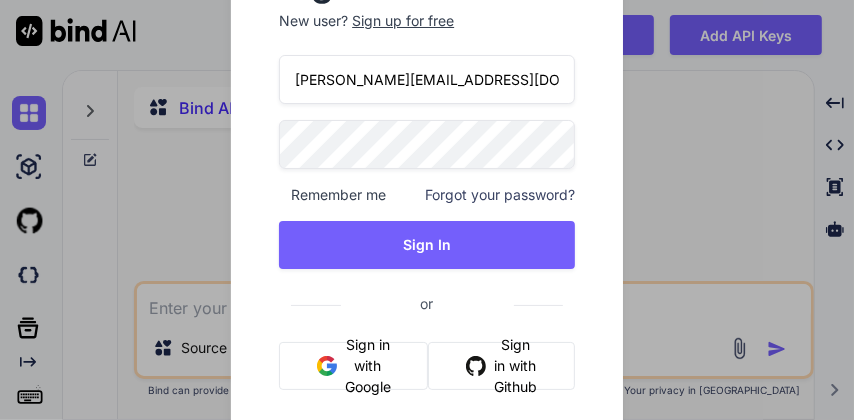 type on "a.ledesma@mvf.app" 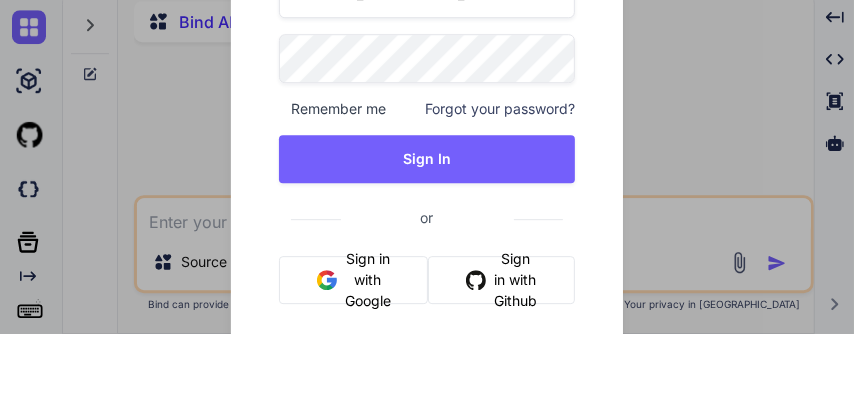 click on "Sign In" at bounding box center [427, 245] 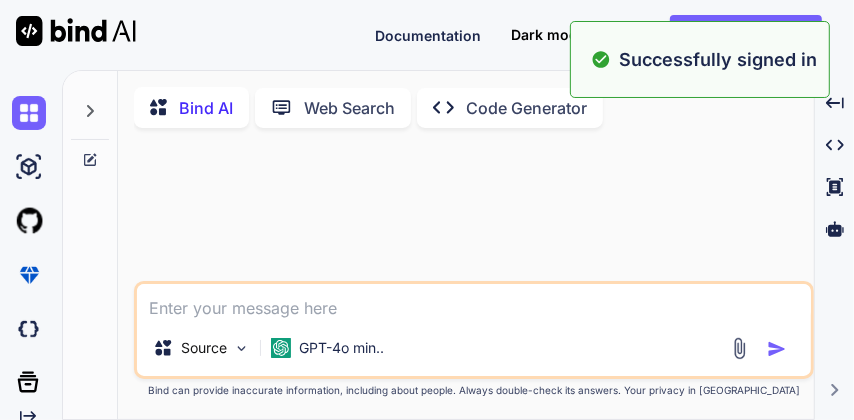 type on "x" 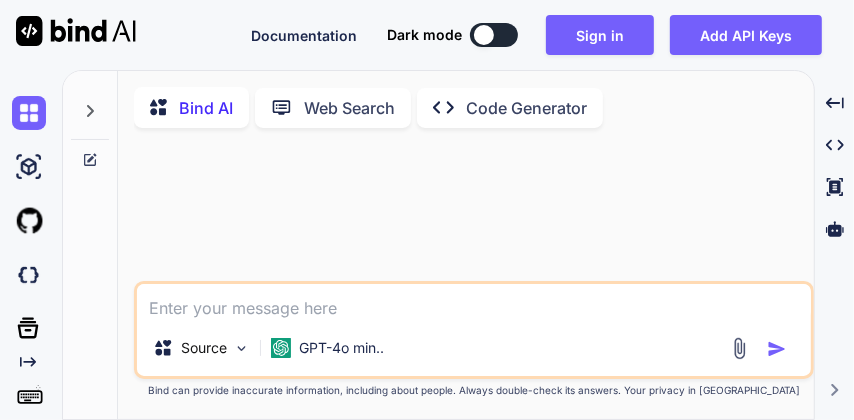 click at bounding box center [29, 275] 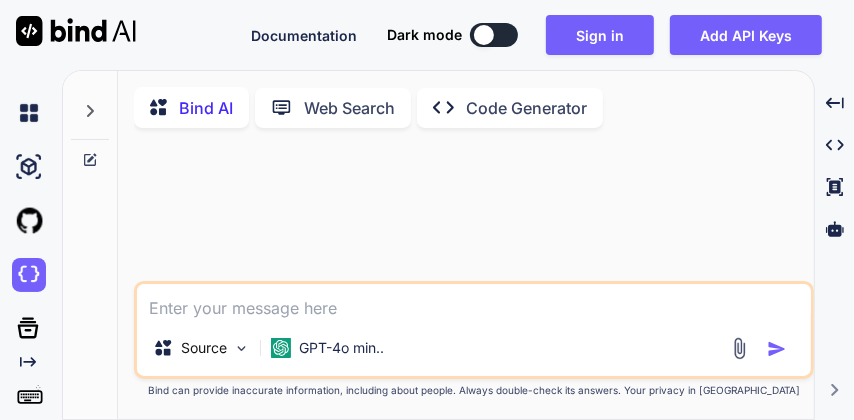 click on "Sign in" at bounding box center [600, 35] 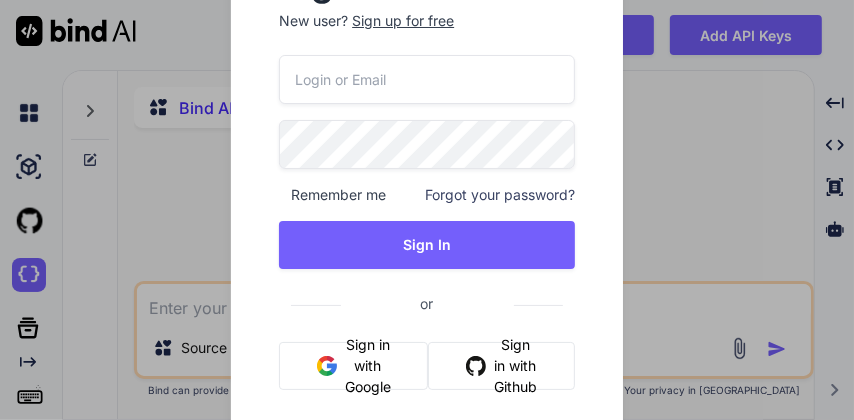 click at bounding box center (427, 79) 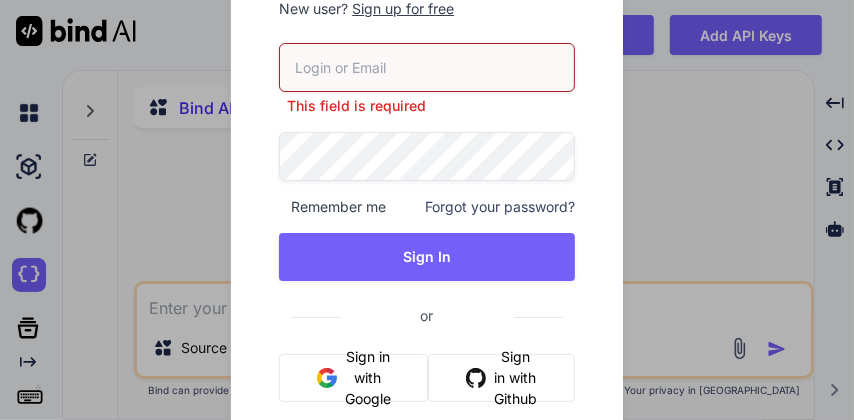 click at bounding box center (427, 67) 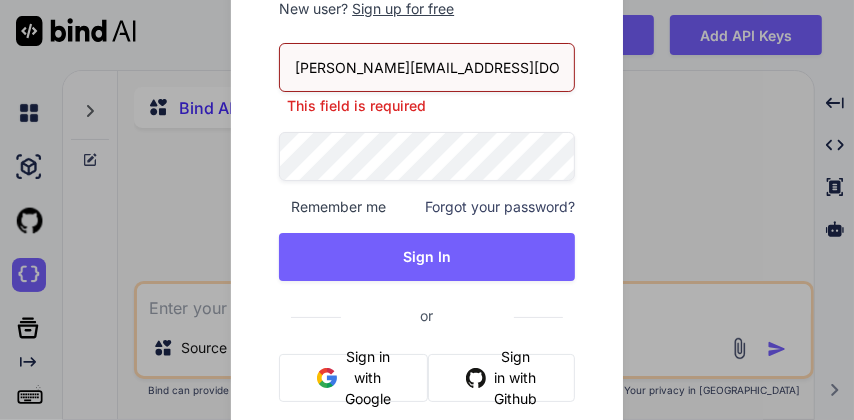 type on "a.ledesma@mvf.app" 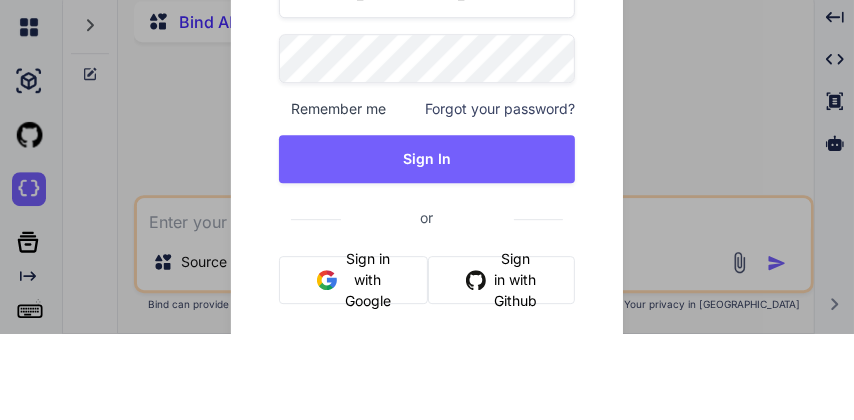 click on "Sign In" at bounding box center (427, 245) 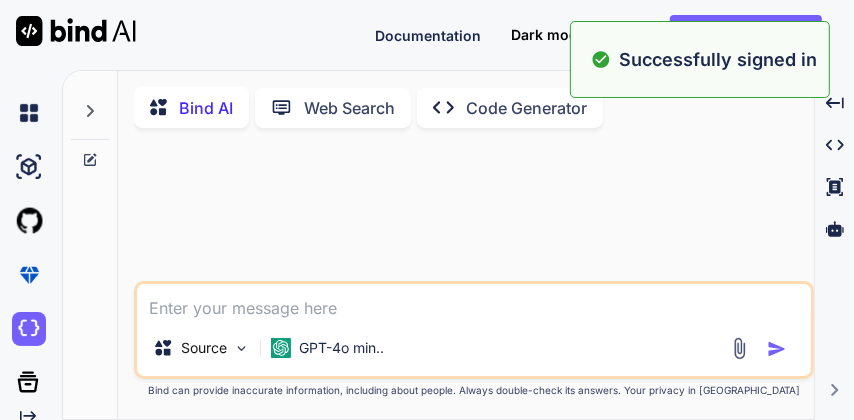 click on "Source   GPT-4o min.." at bounding box center (474, 352) 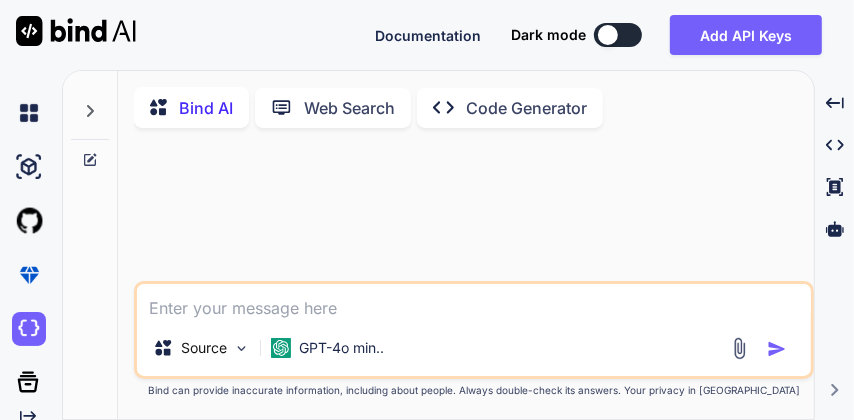 click at bounding box center (29, 329) 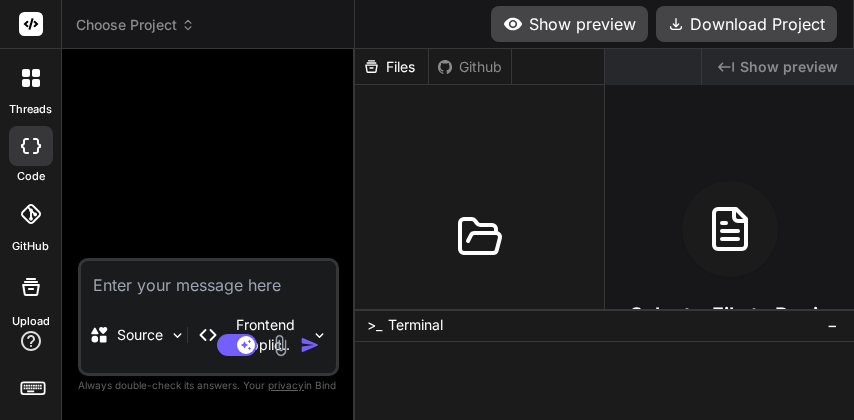 scroll, scrollTop: 0, scrollLeft: 0, axis: both 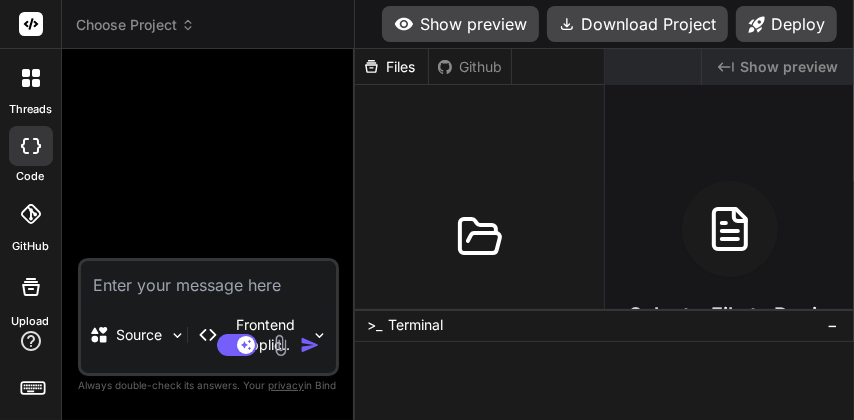 type on "x" 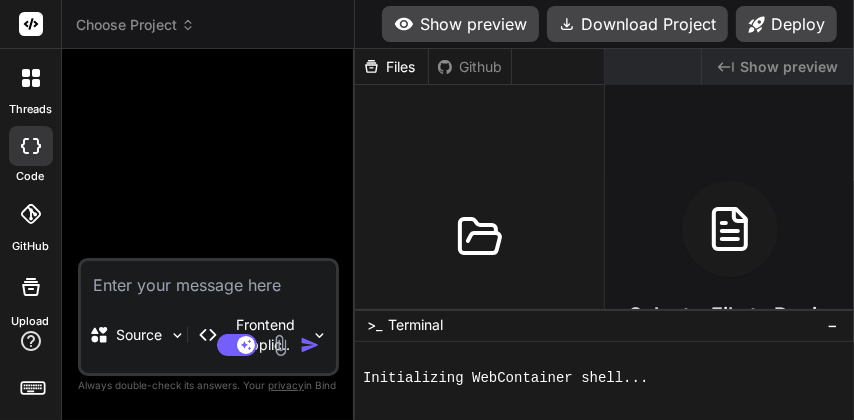 click on "Choose Project" at bounding box center [135, 25] 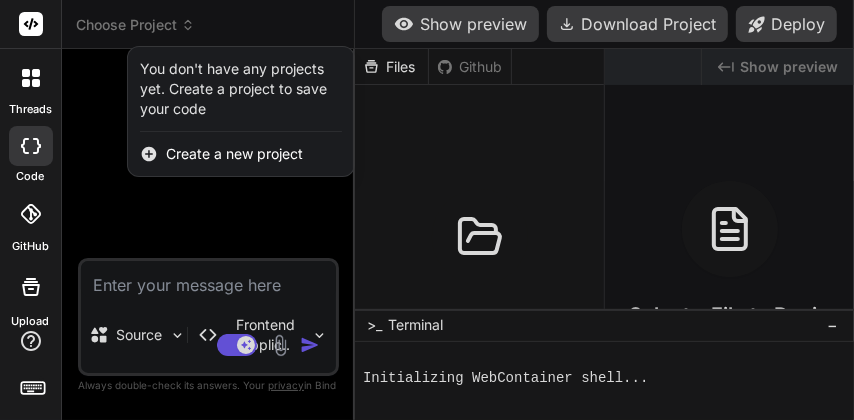 scroll, scrollTop: 18, scrollLeft: 0, axis: vertical 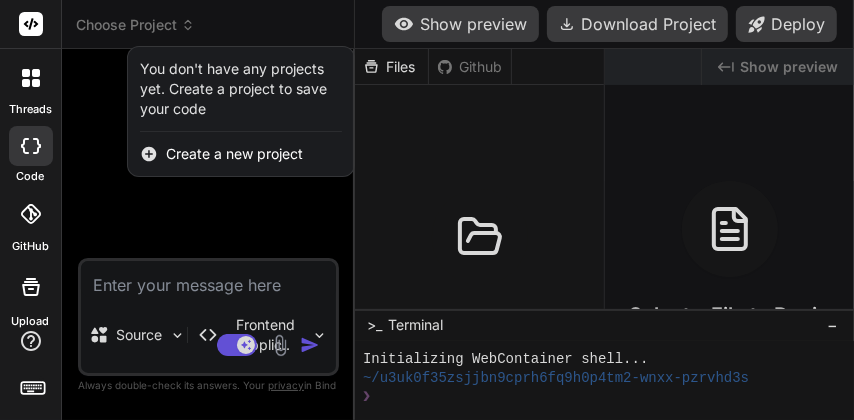 click at bounding box center (427, 210) 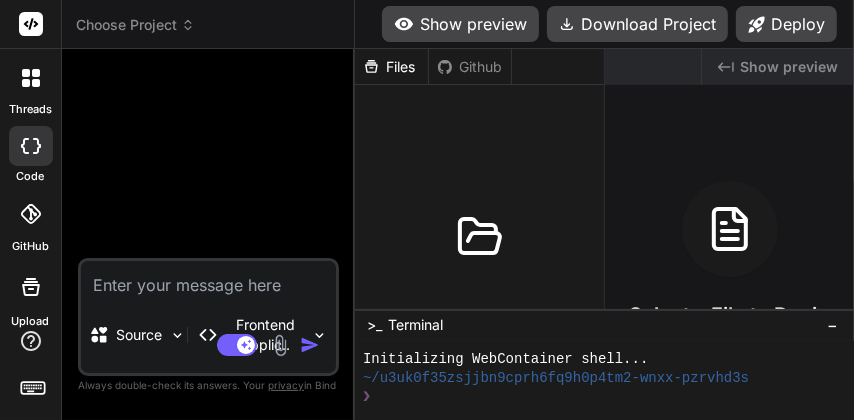 click on "Choose Project" at bounding box center (135, 25) 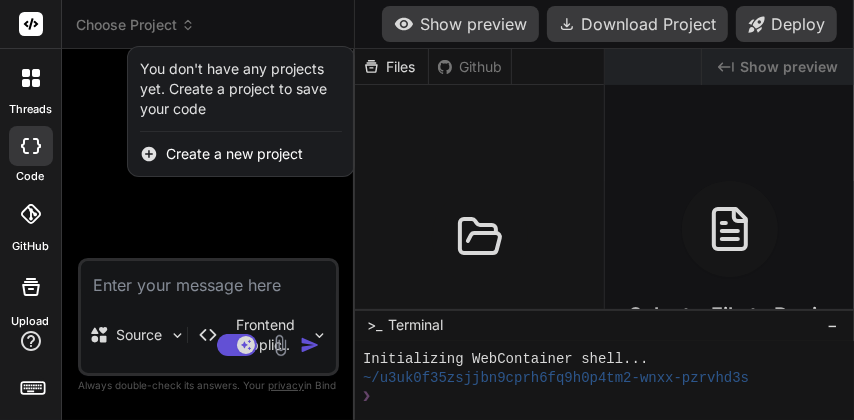 click at bounding box center [427, 210] 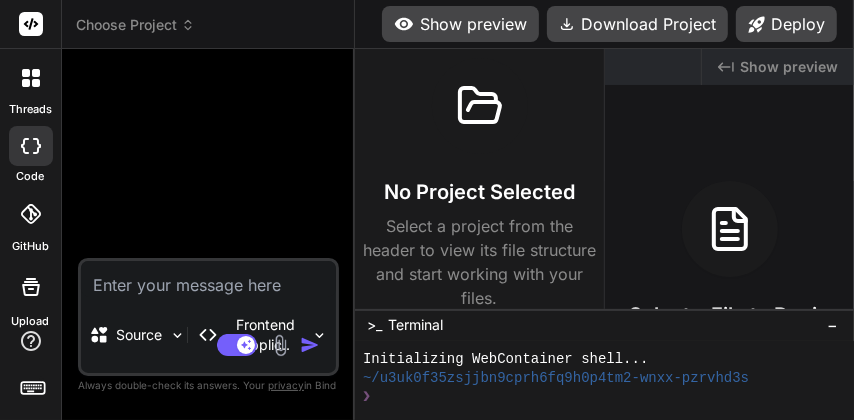 scroll, scrollTop: 0, scrollLeft: 0, axis: both 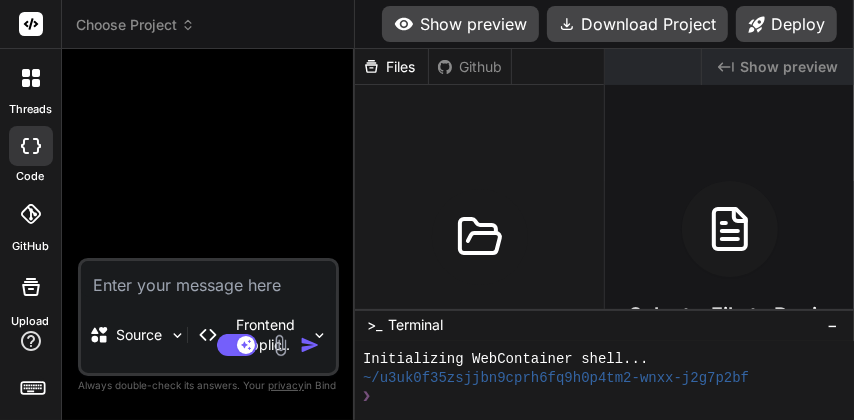 click 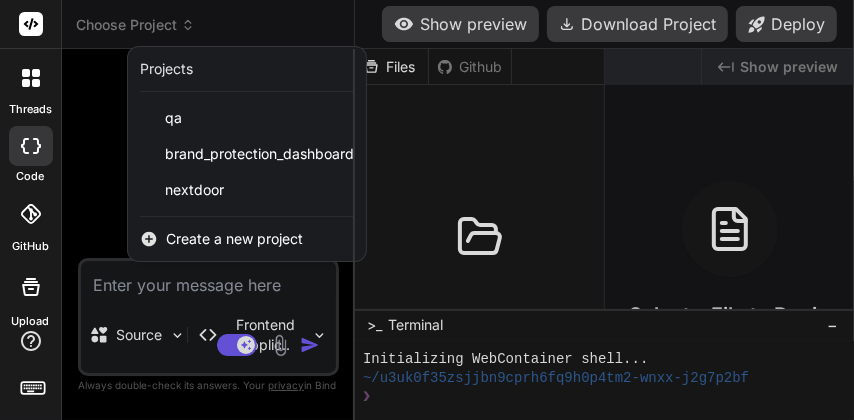 click on "nextdoor" at bounding box center (194, 190) 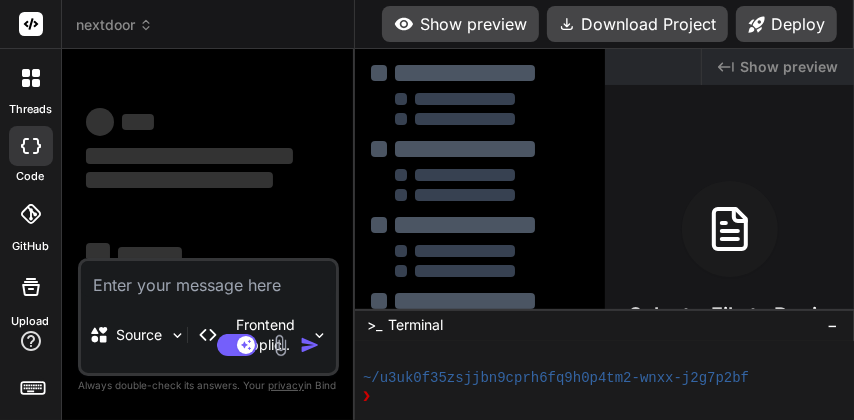 scroll, scrollTop: 95, scrollLeft: 0, axis: vertical 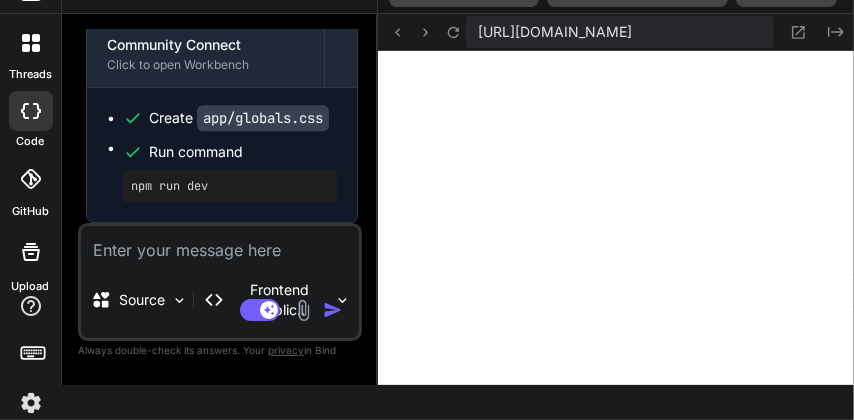 click 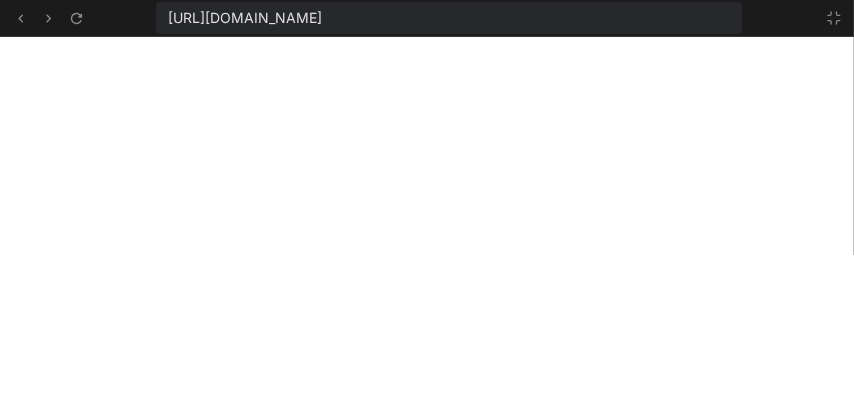 click 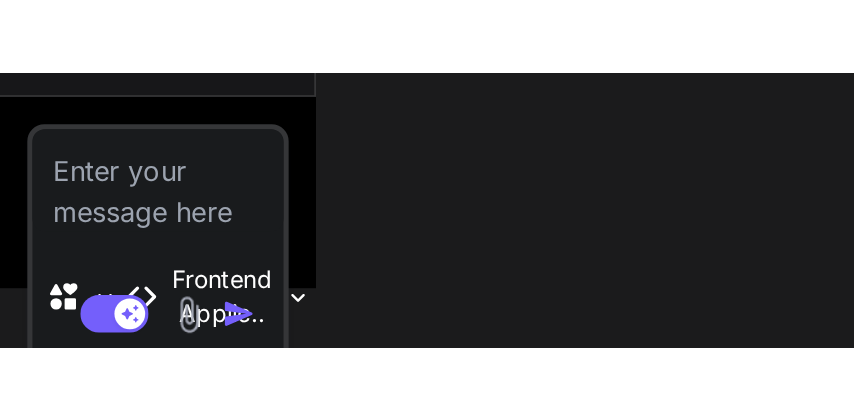 scroll, scrollTop: 3944, scrollLeft: 0, axis: vertical 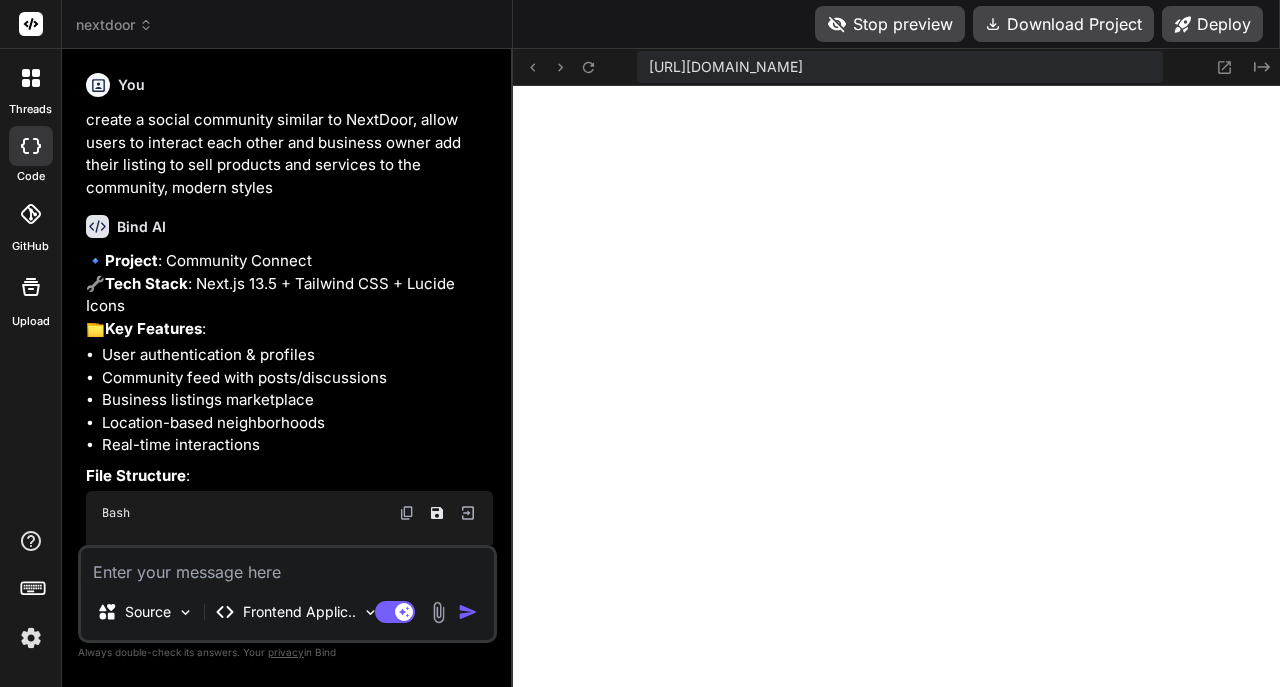 click on "nextdoor" at bounding box center (114, 25) 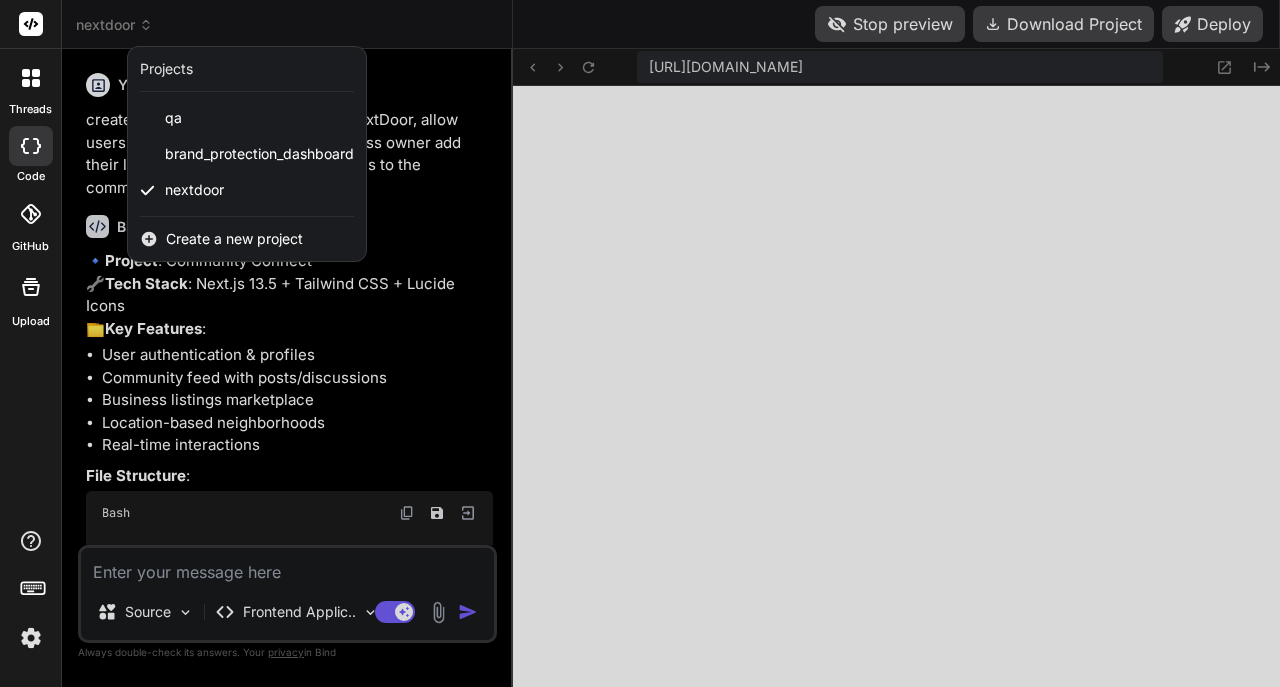 click on "Create a new project" at bounding box center (234, 239) 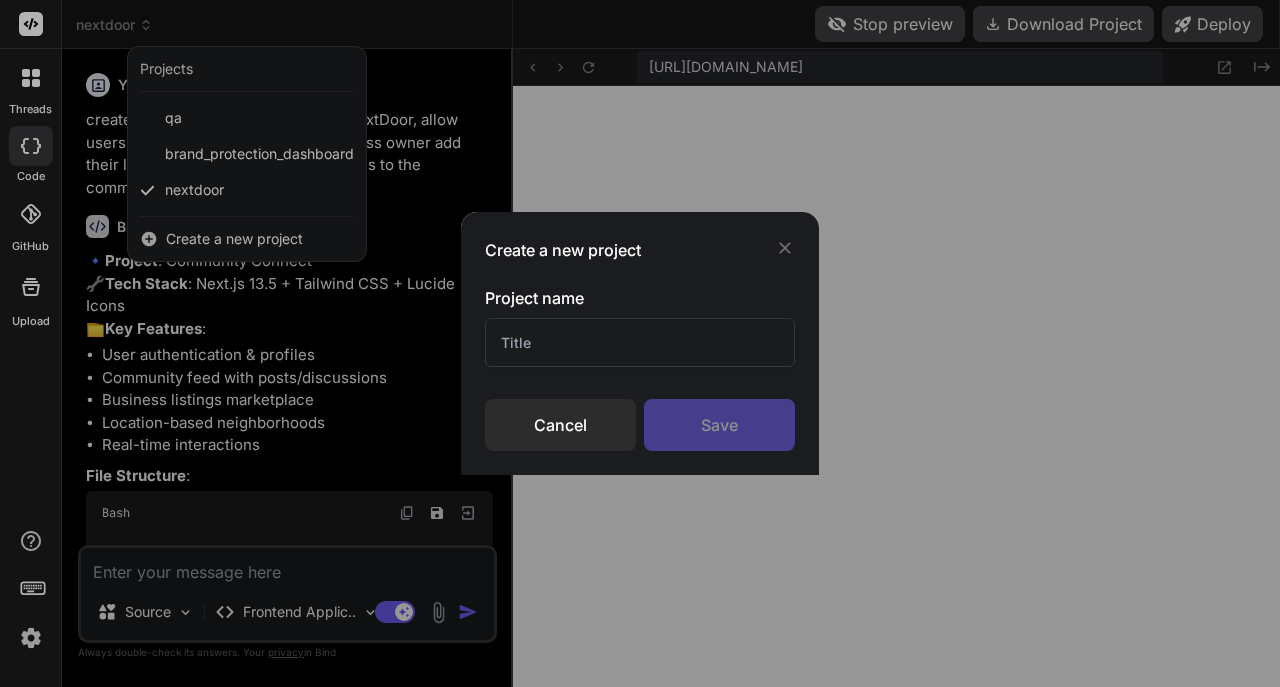 click at bounding box center (640, 342) 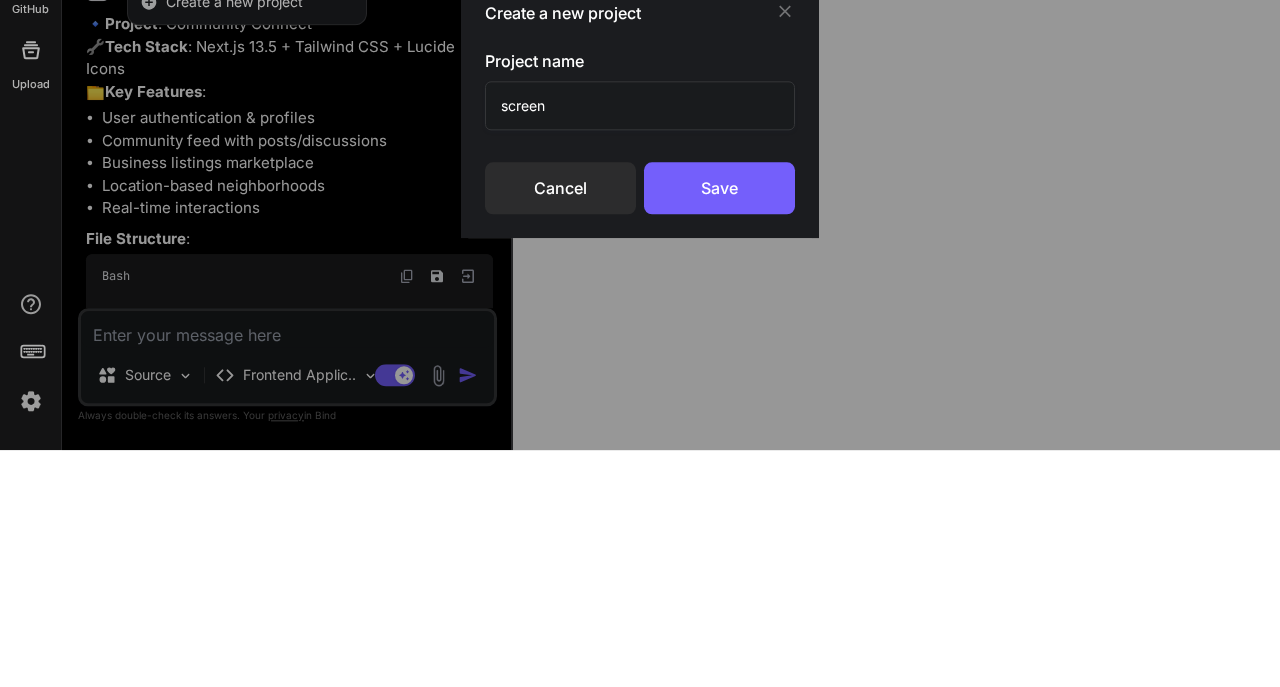 type on "screen" 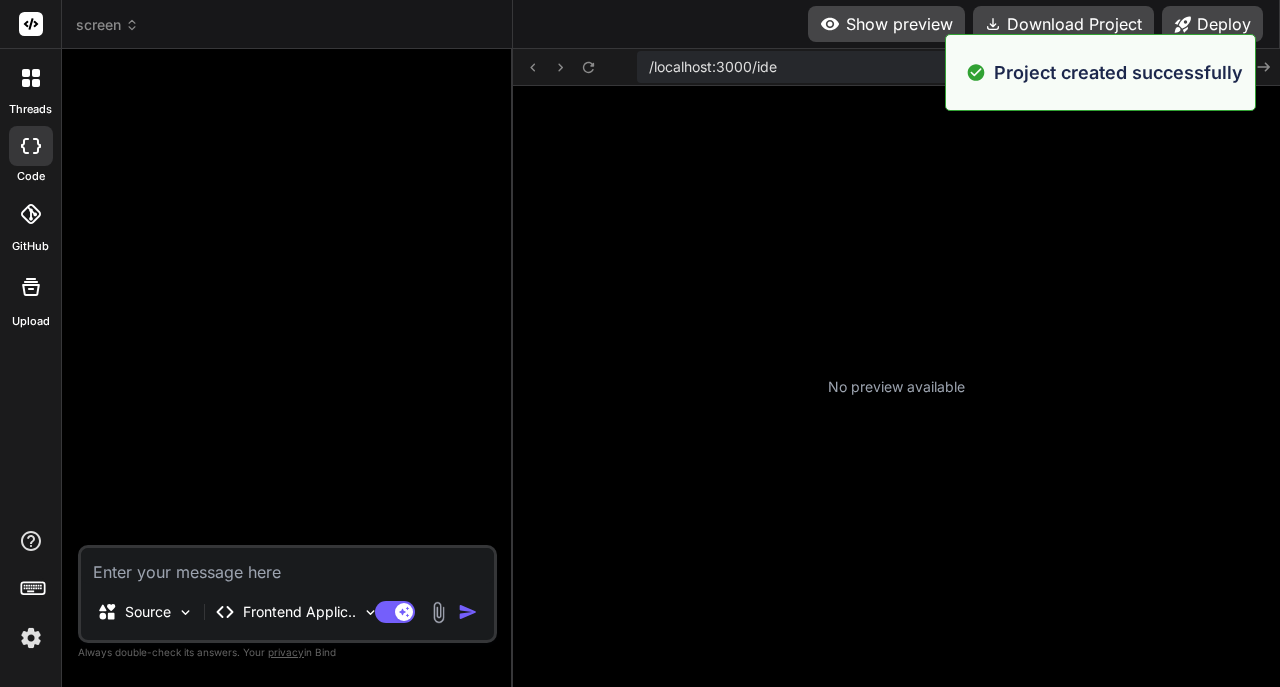 scroll, scrollTop: 6066, scrollLeft: 0, axis: vertical 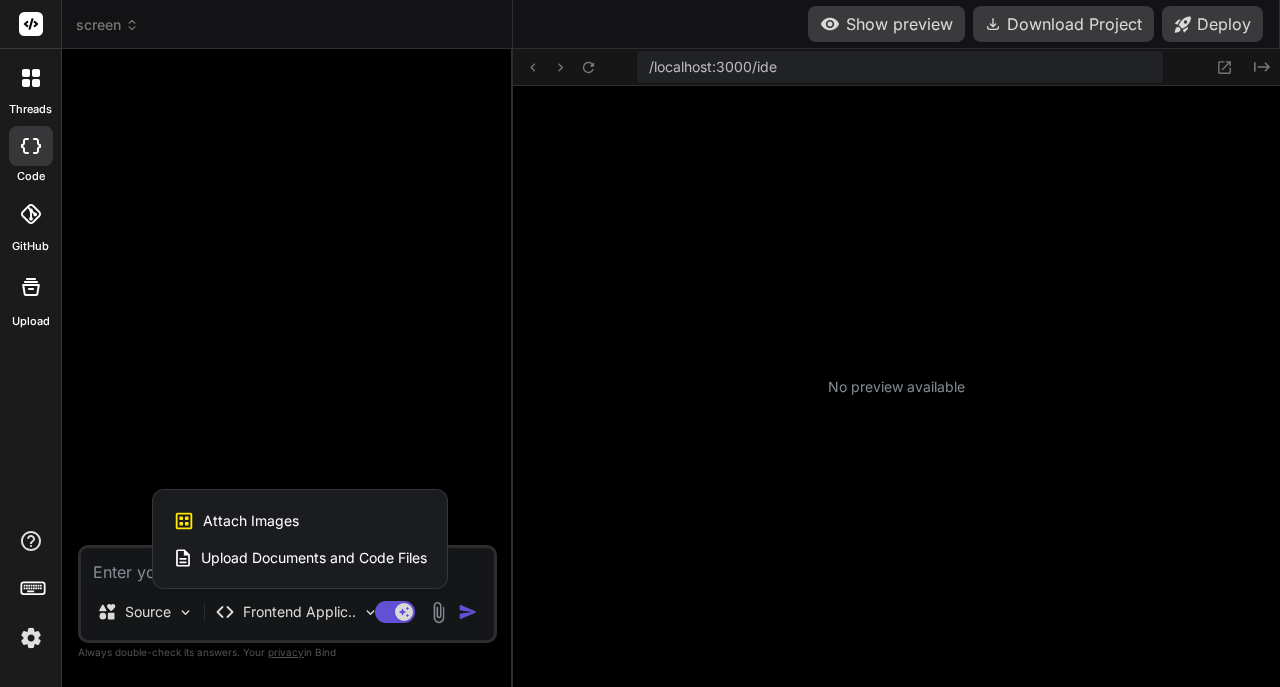 click on "Attach Images" at bounding box center [251, 521] 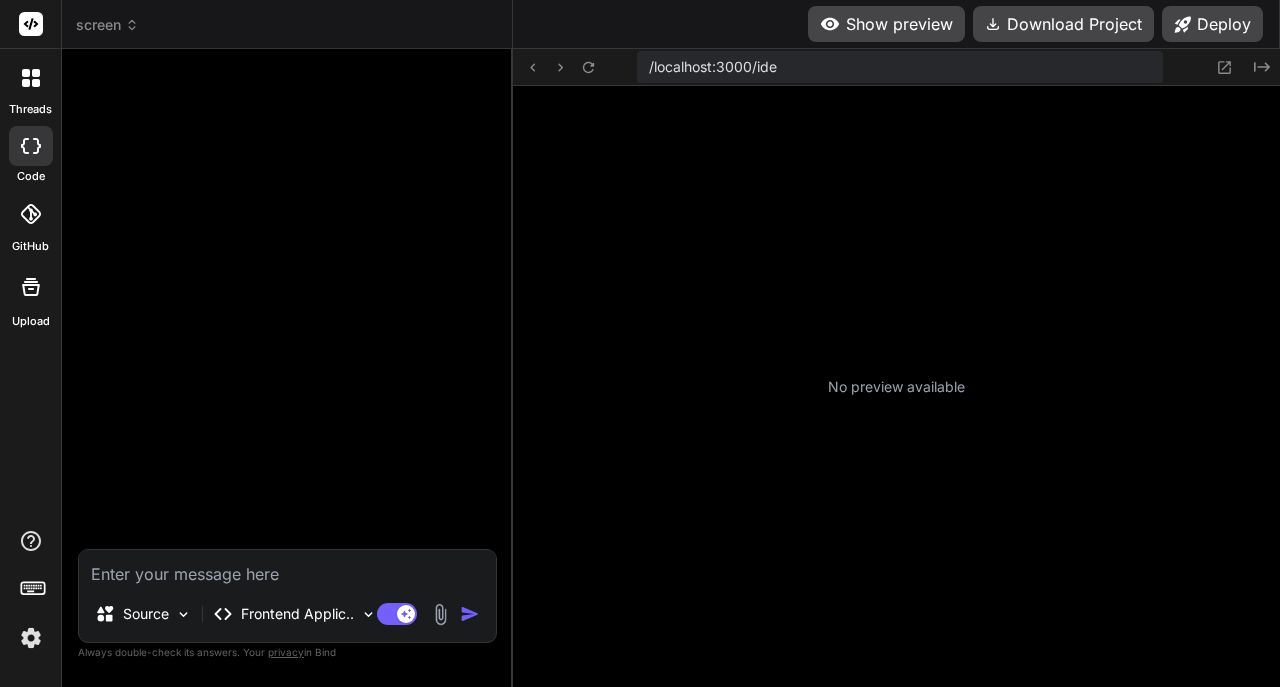 click at bounding box center [440, 614] 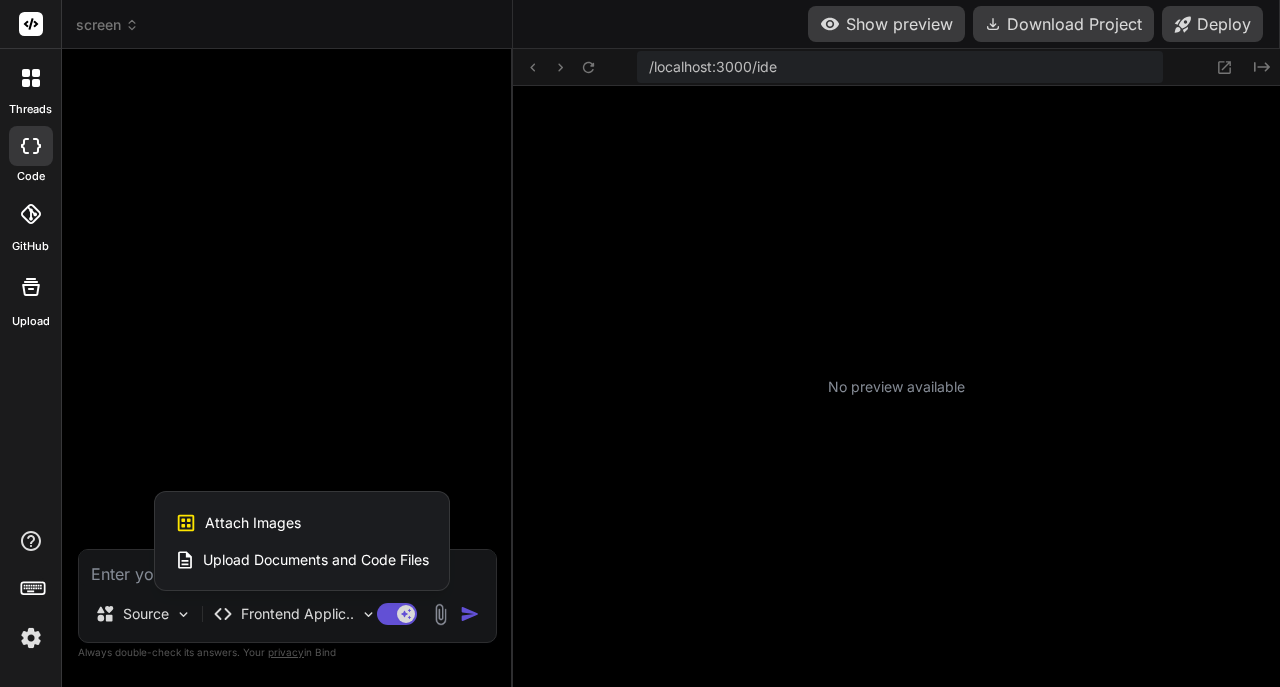 click on "Attach Images Image attachments are only supported in Claude and Gemini models." at bounding box center [302, 523] 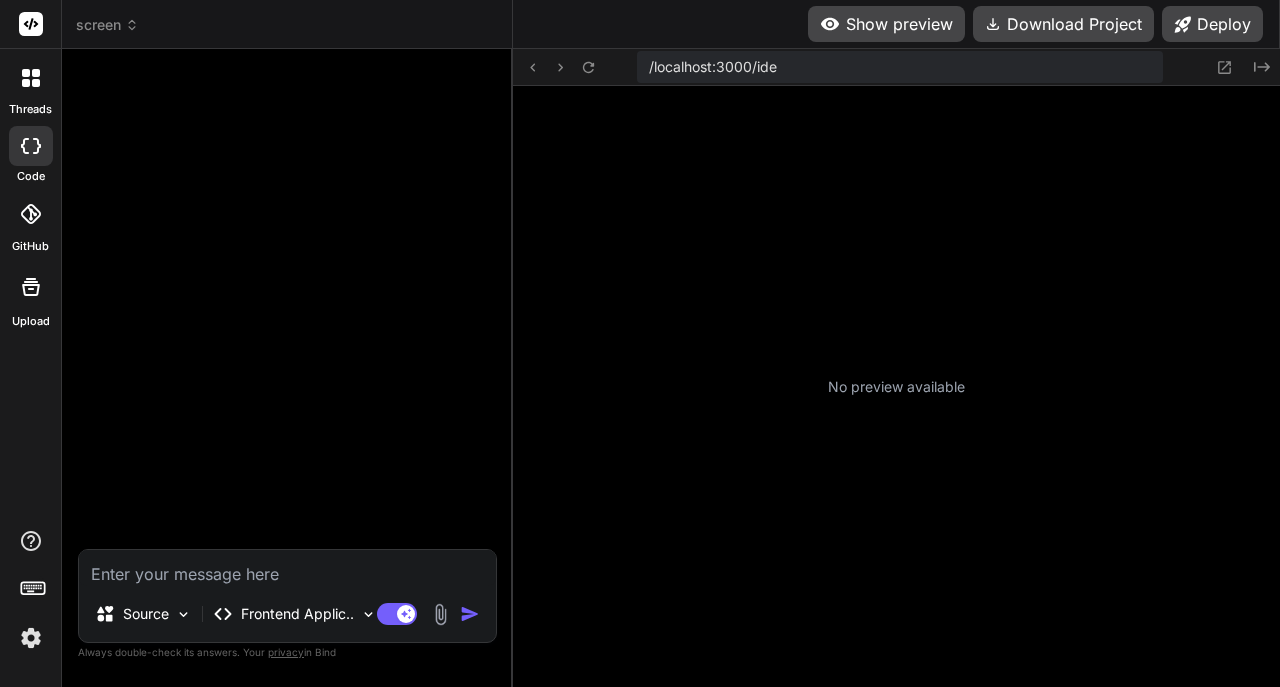 click at bounding box center (440, 614) 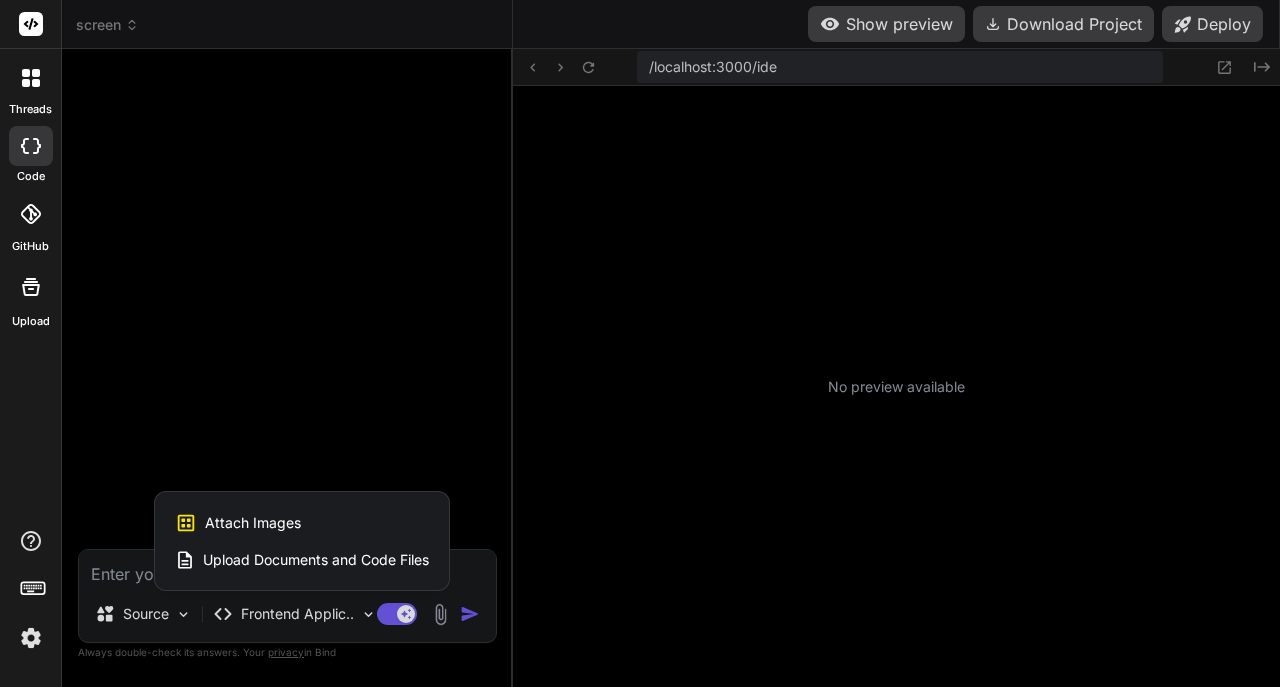 click on "Attach Images Image attachments are only supported in Claude and Gemini models." at bounding box center (302, 523) 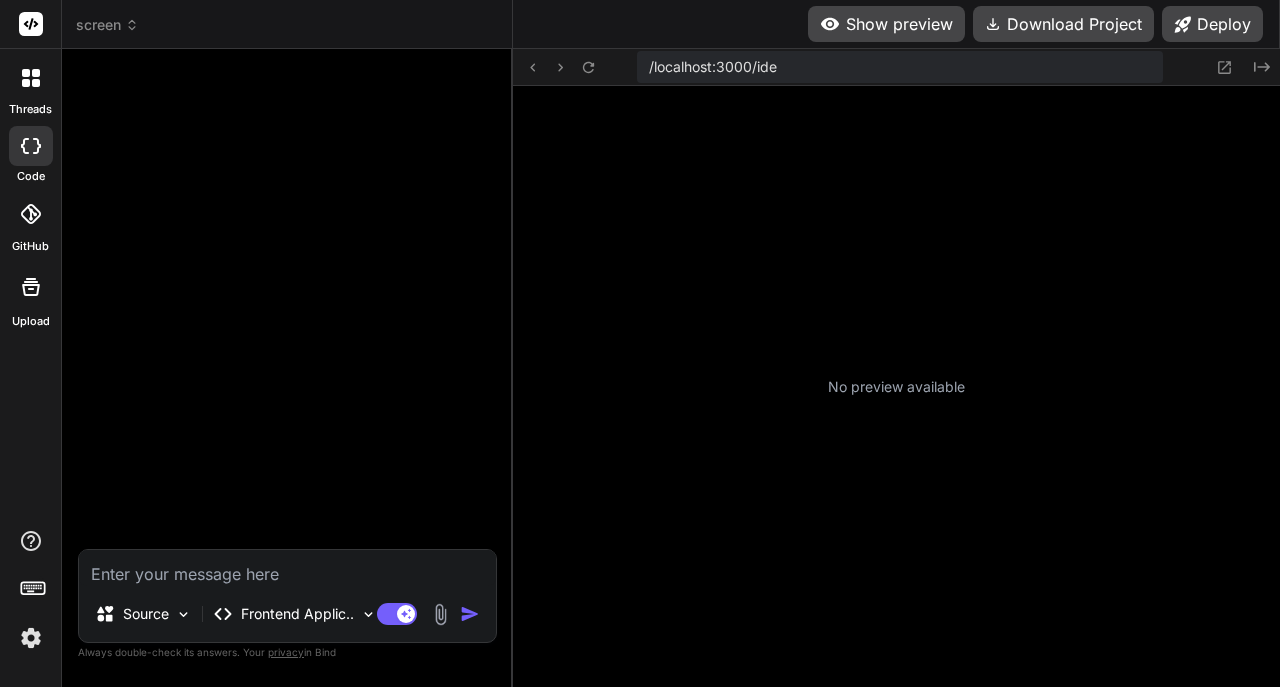 type on "C:\fakepath\original-d63ac3ba88ae7c9614e03dddb5d54739.webp" 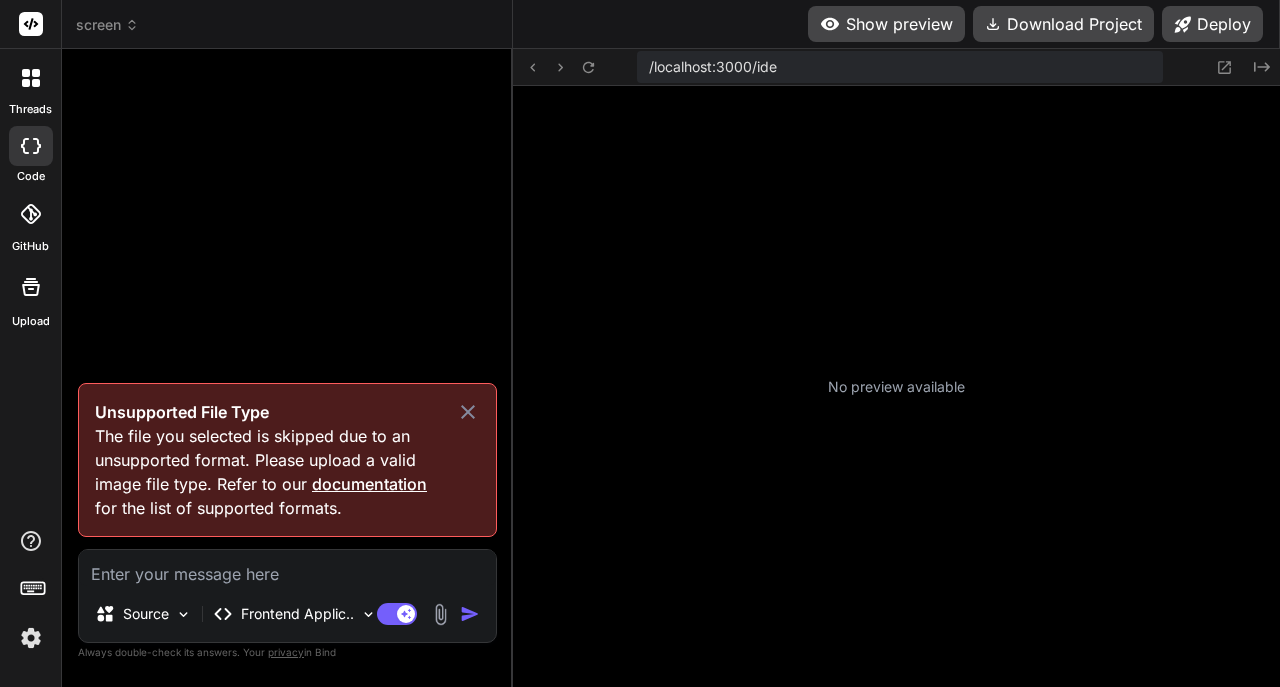 click at bounding box center (183, 614) 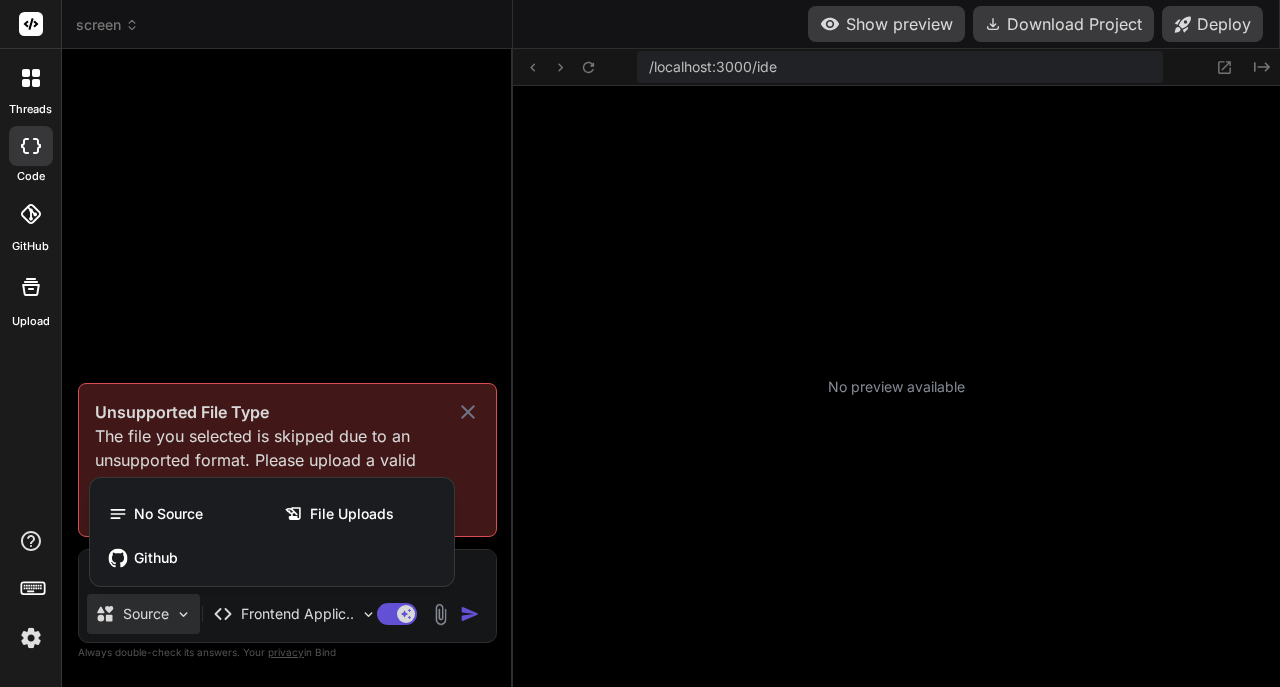 click on "No Source" at bounding box center [168, 514] 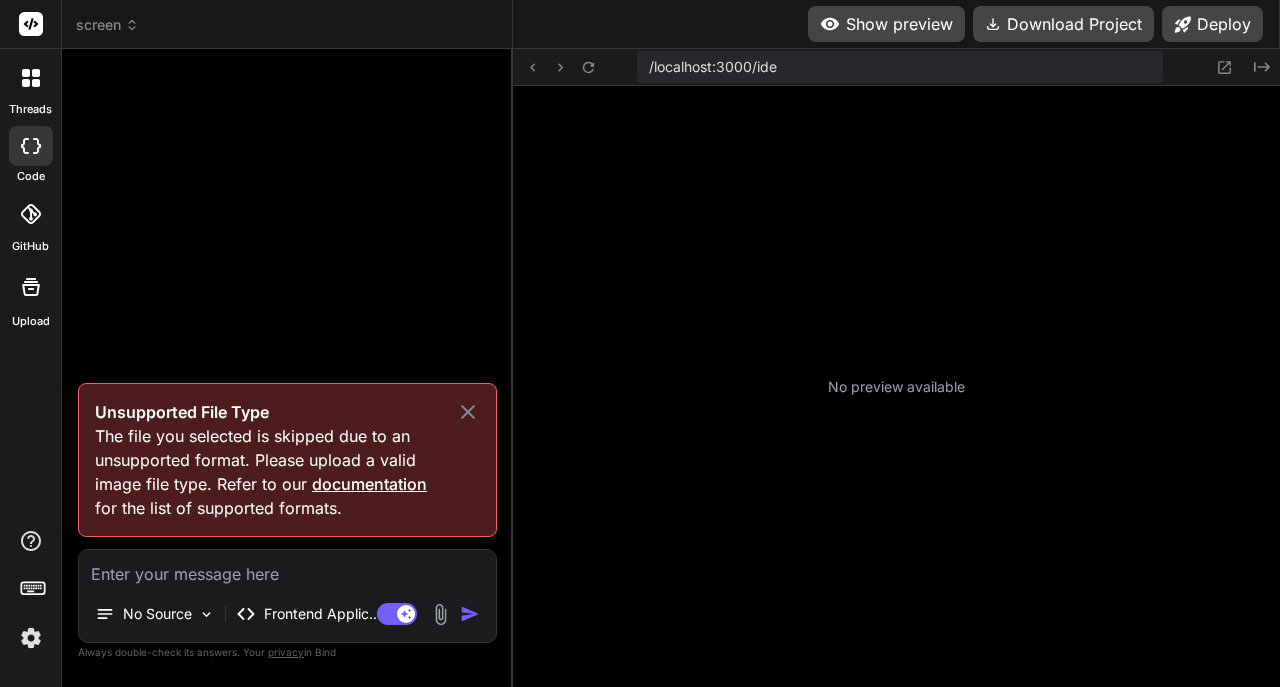 click on "No Source" at bounding box center (157, 614) 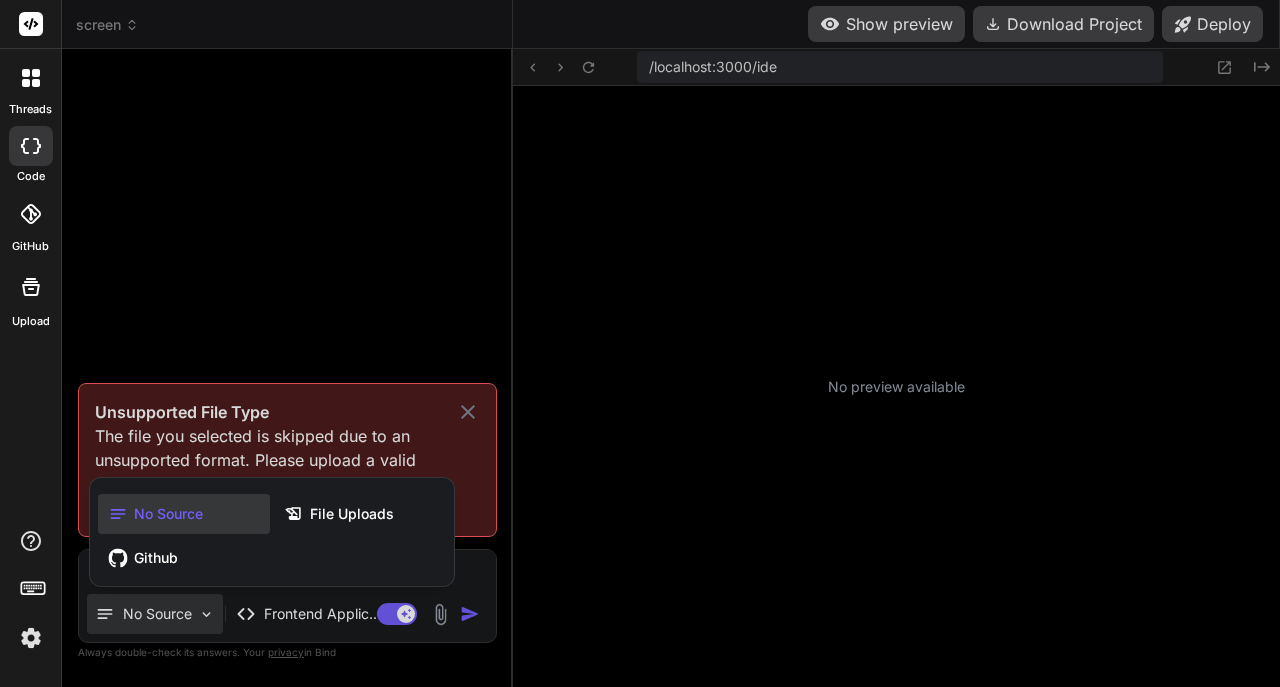 click on "File Uploads" at bounding box center (352, 514) 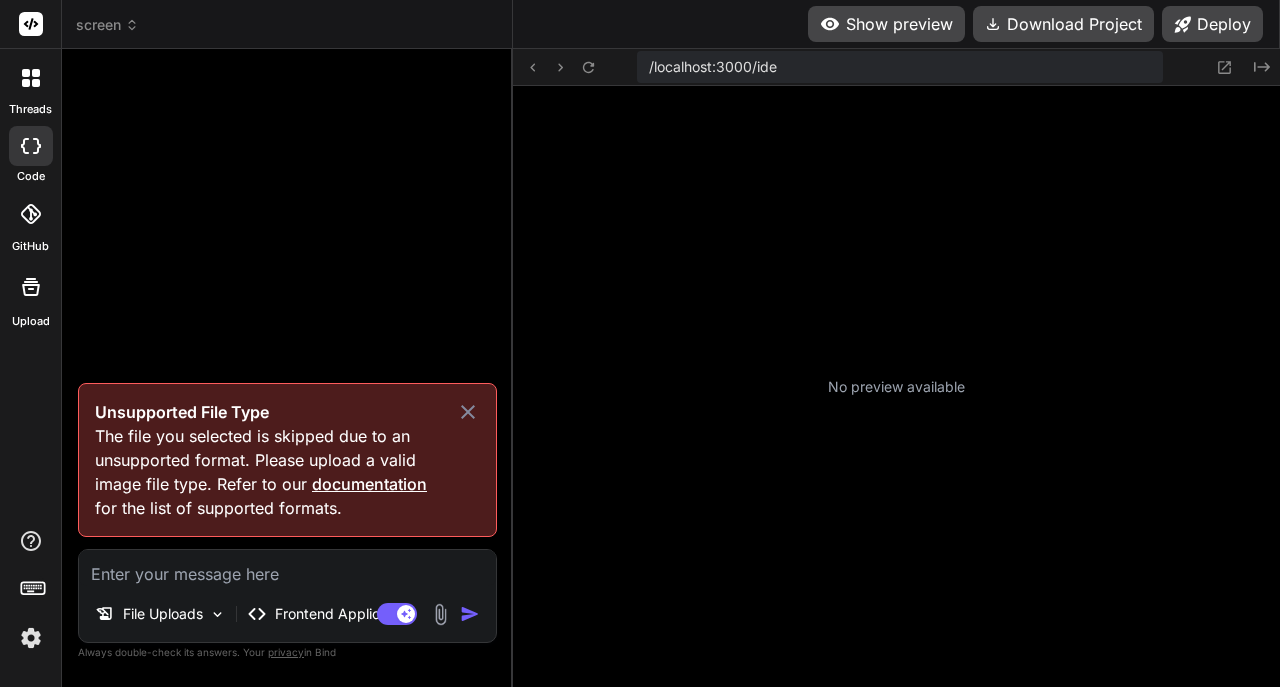 click on "File Uploads" at bounding box center [163, 614] 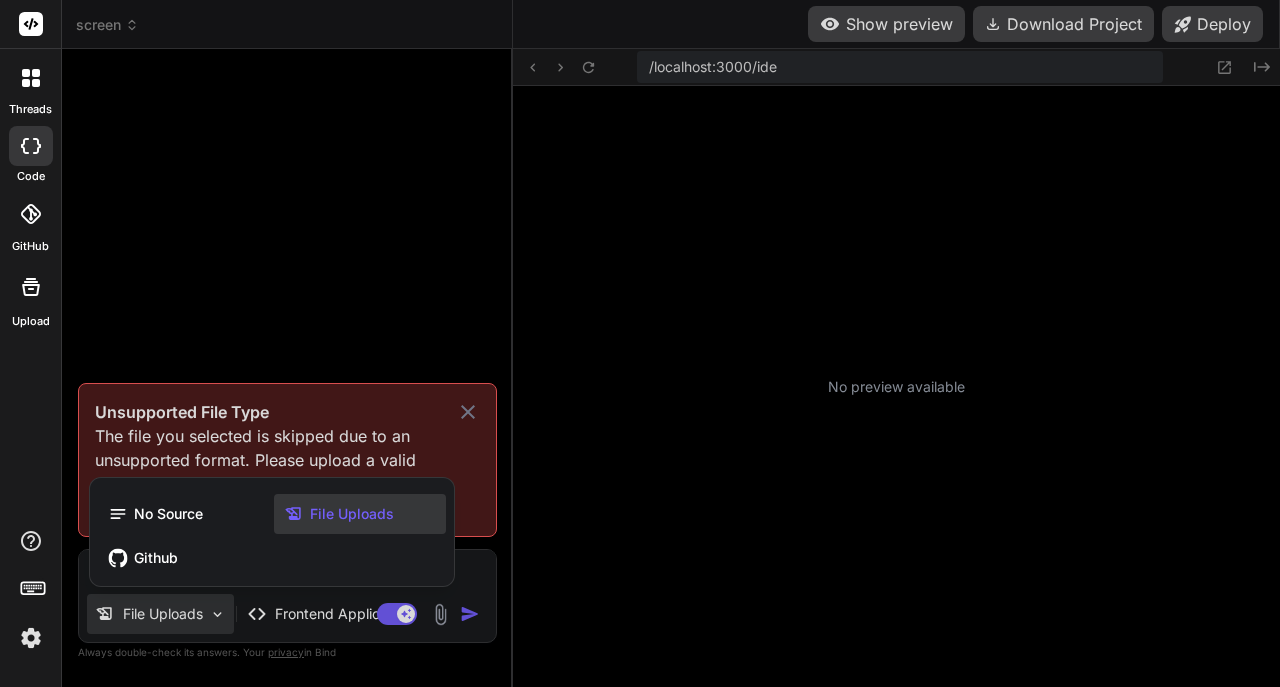click on "No Source" at bounding box center (168, 514) 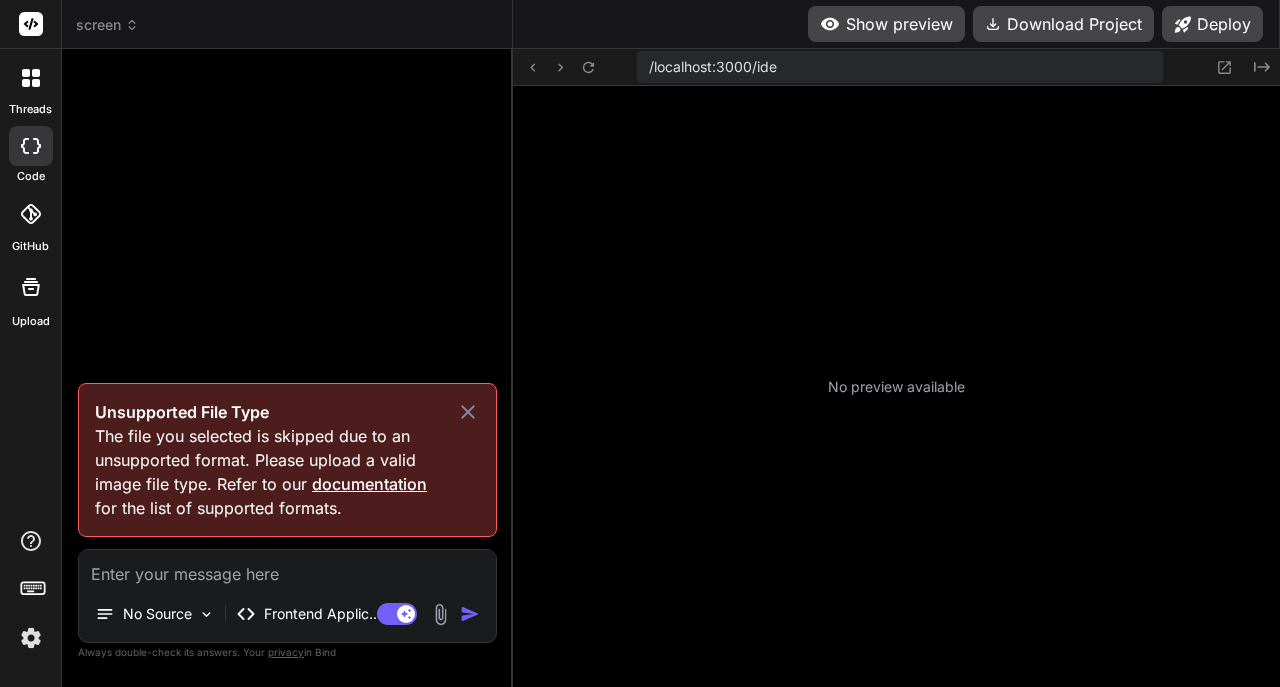 click on "Frontend Applic.." at bounding box center (320, 614) 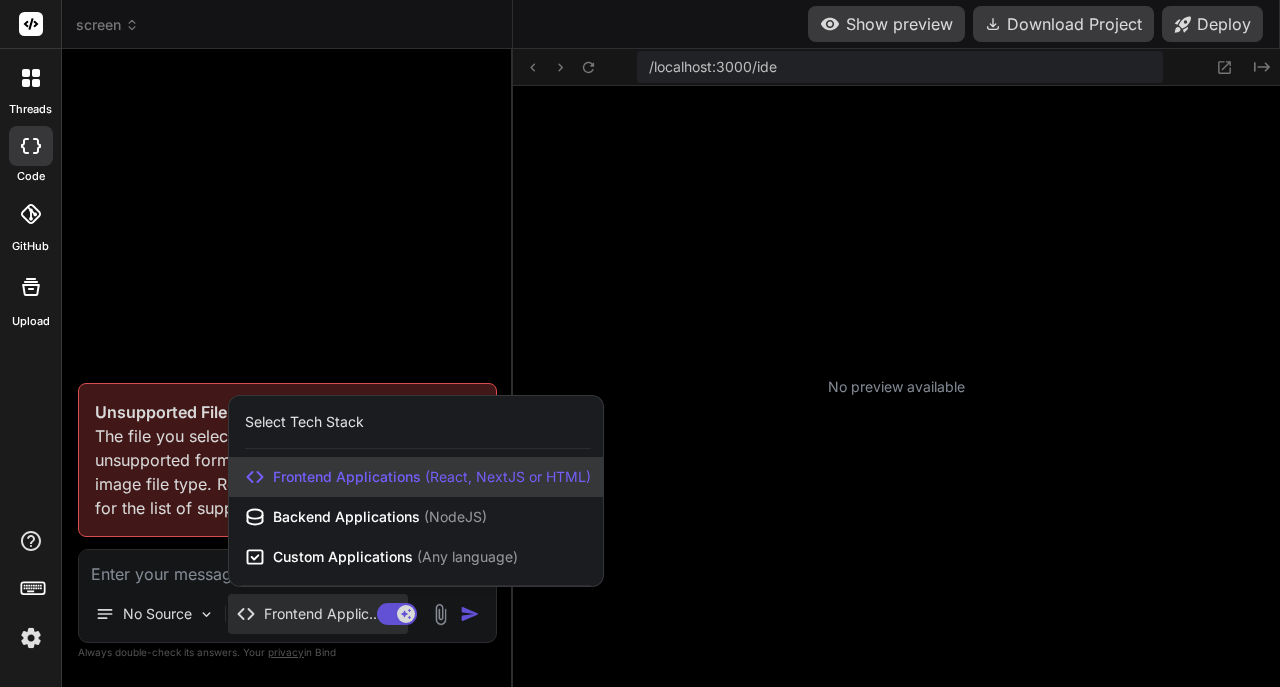 click at bounding box center [640, 343] 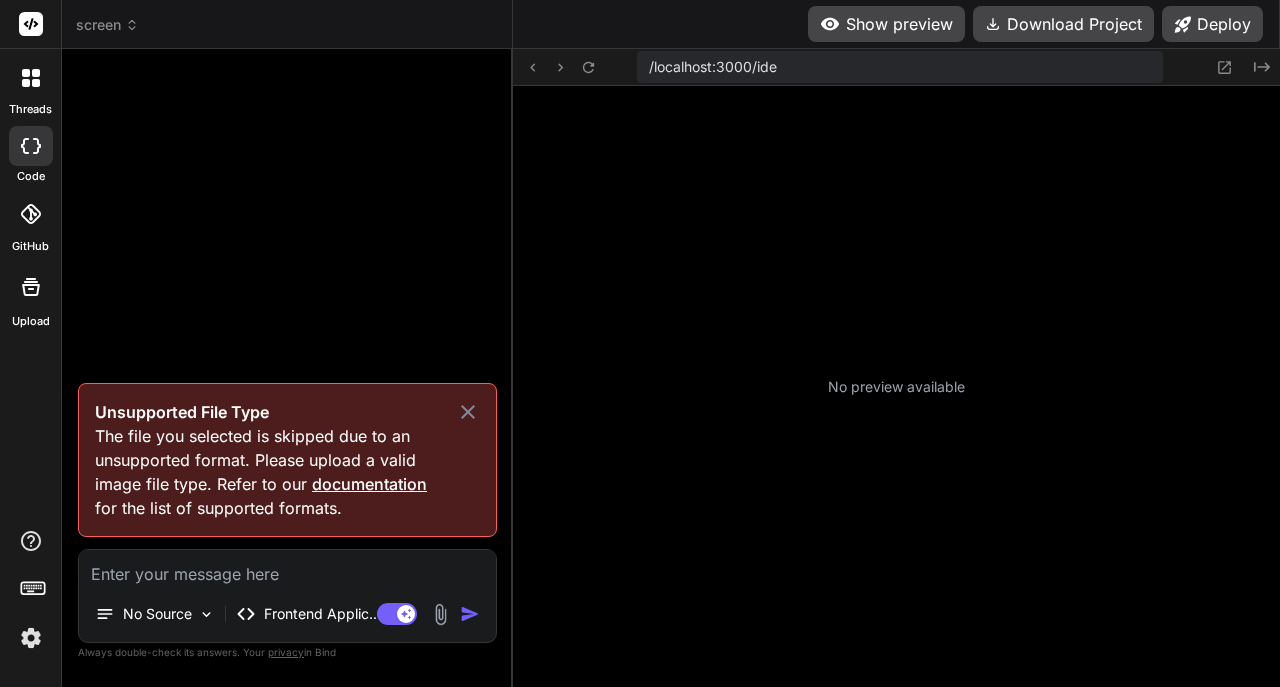 scroll, scrollTop: 6066, scrollLeft: 0, axis: vertical 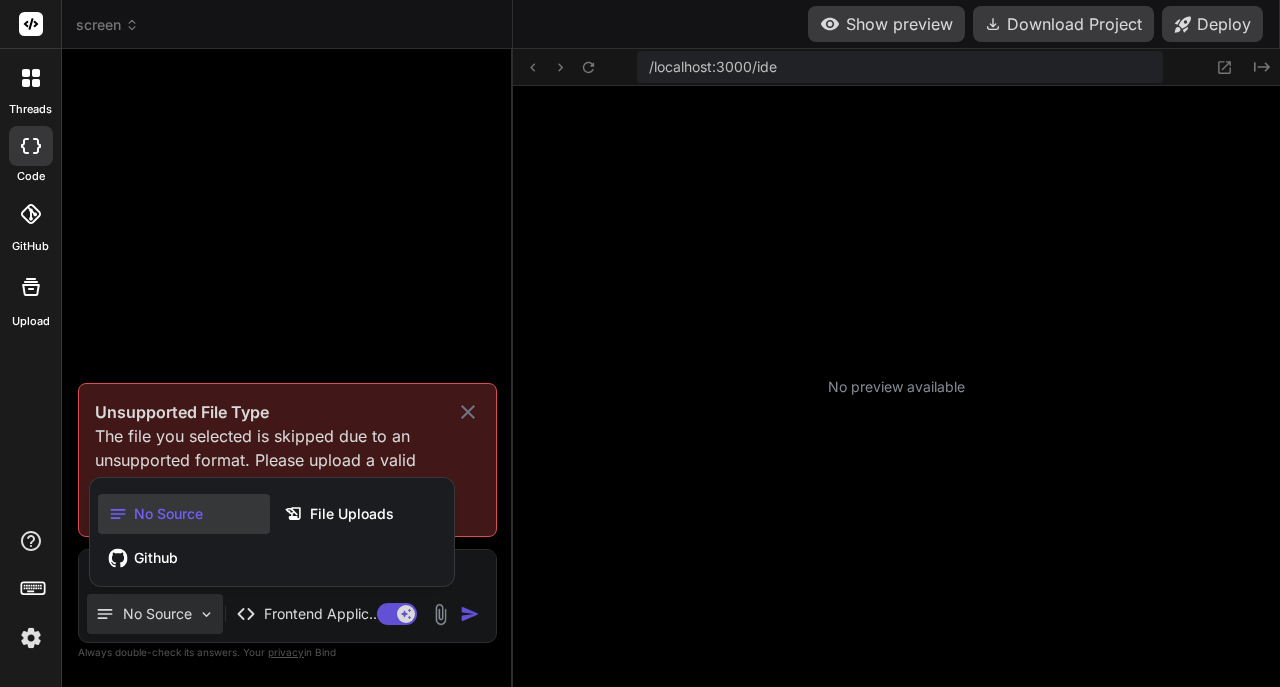 click on "File Uploads" at bounding box center [352, 514] 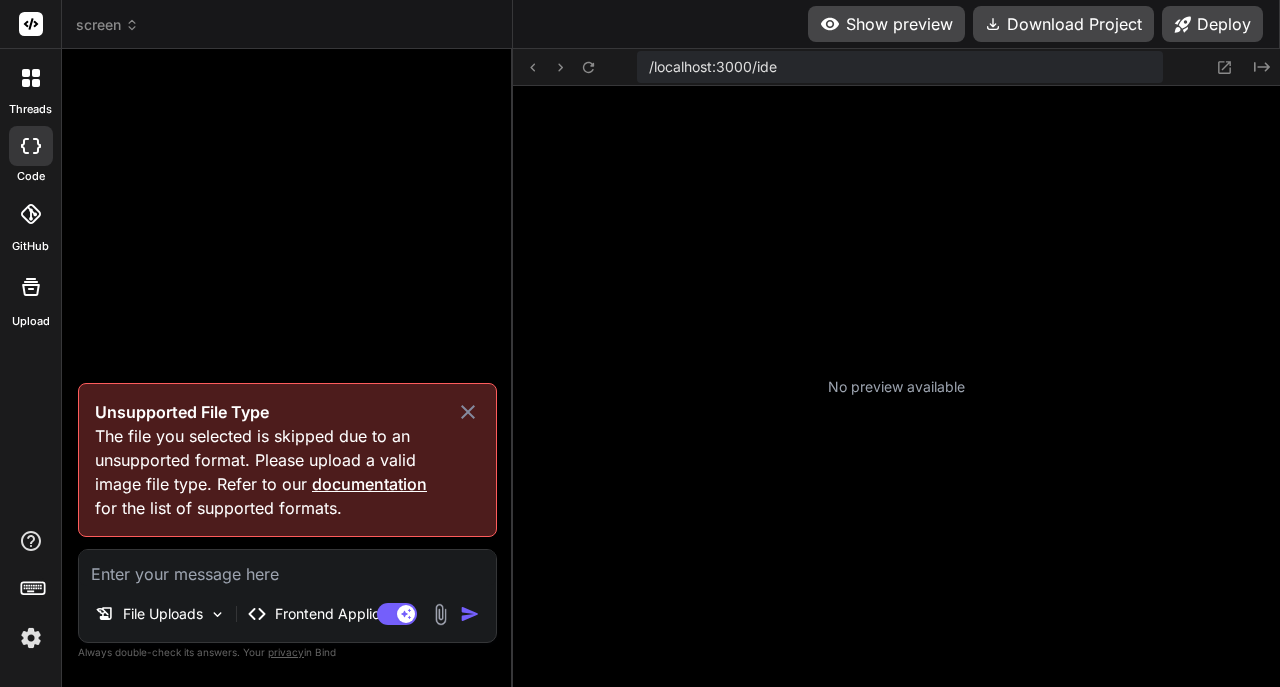 click 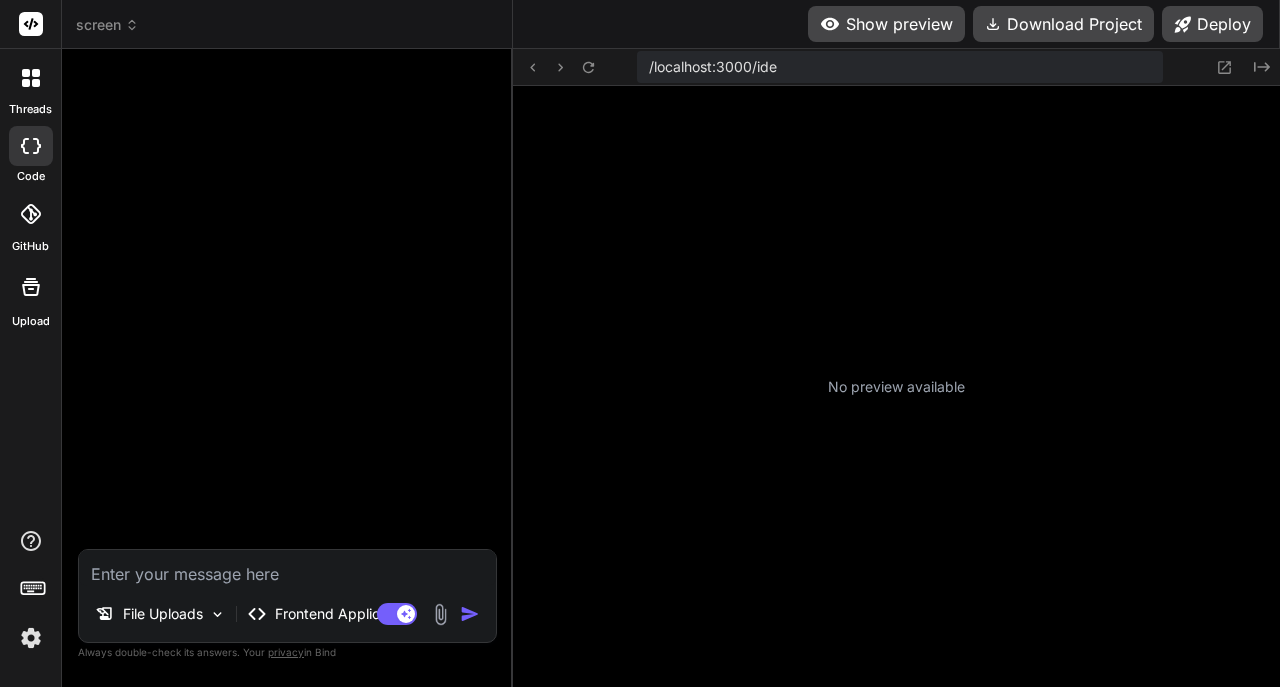 click at bounding box center (440, 614) 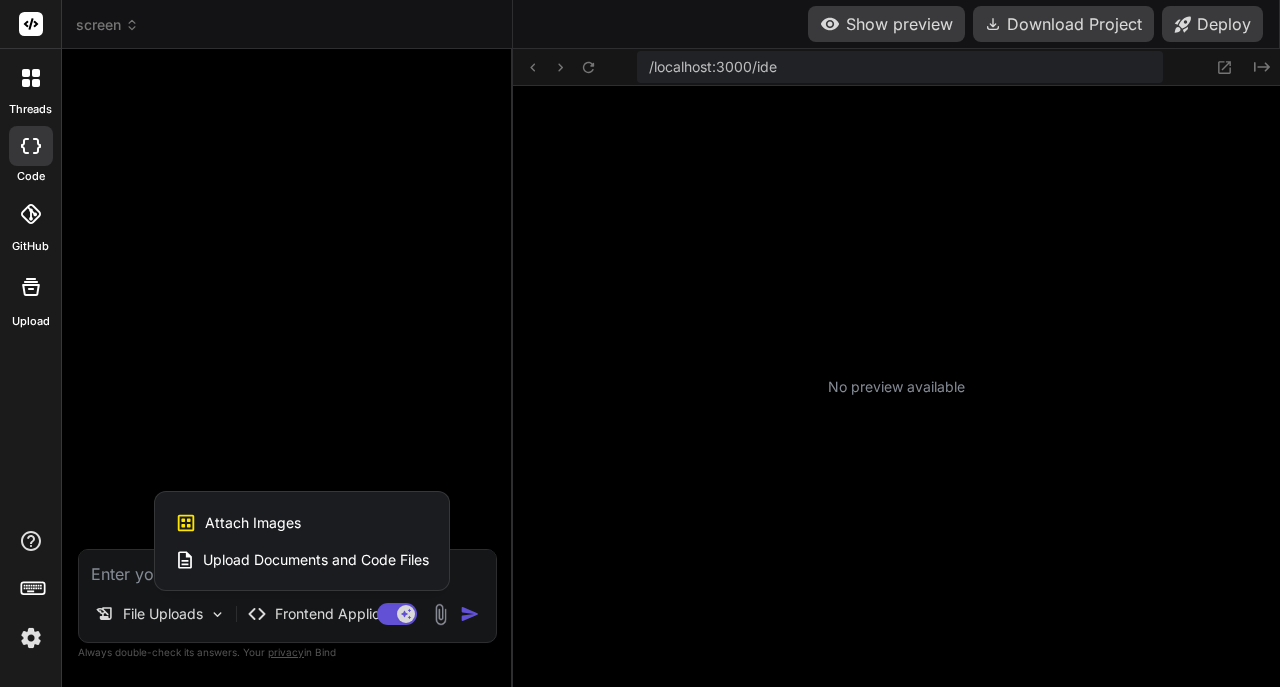 click on "Attach Images Image attachments are only supported in Claude and Gemini models." at bounding box center [302, 523] 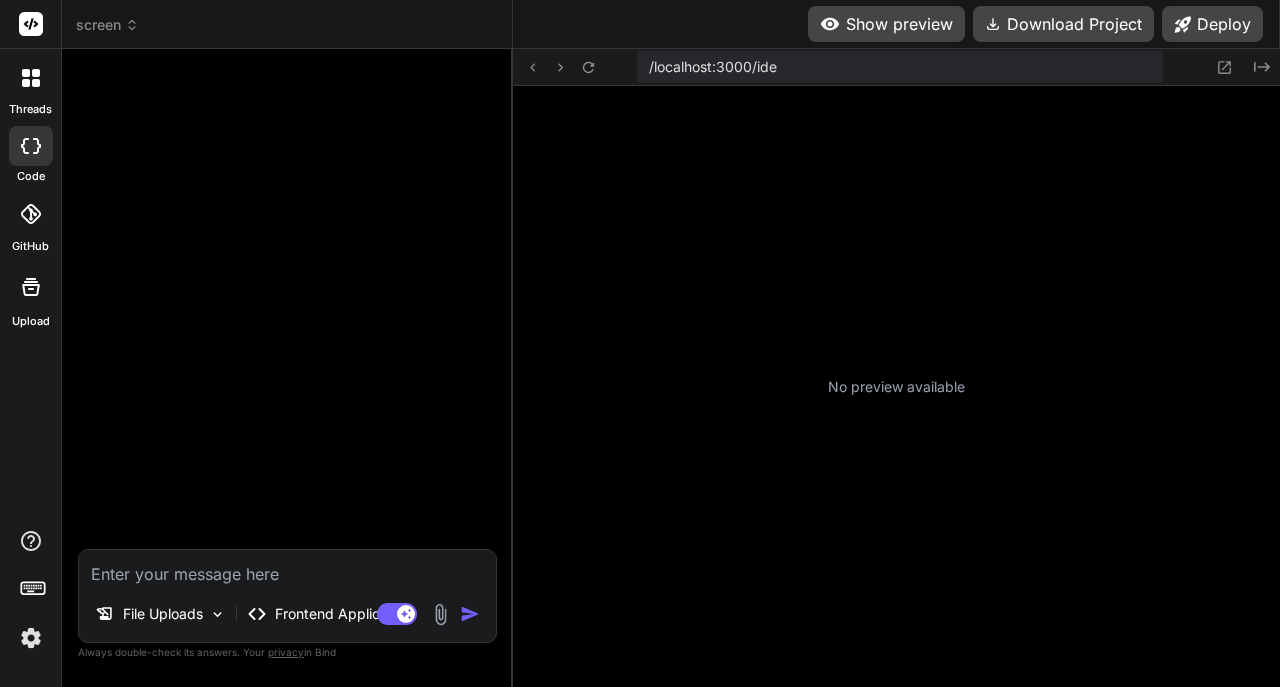 type on "C:\fakepath\Capture1.PNG" 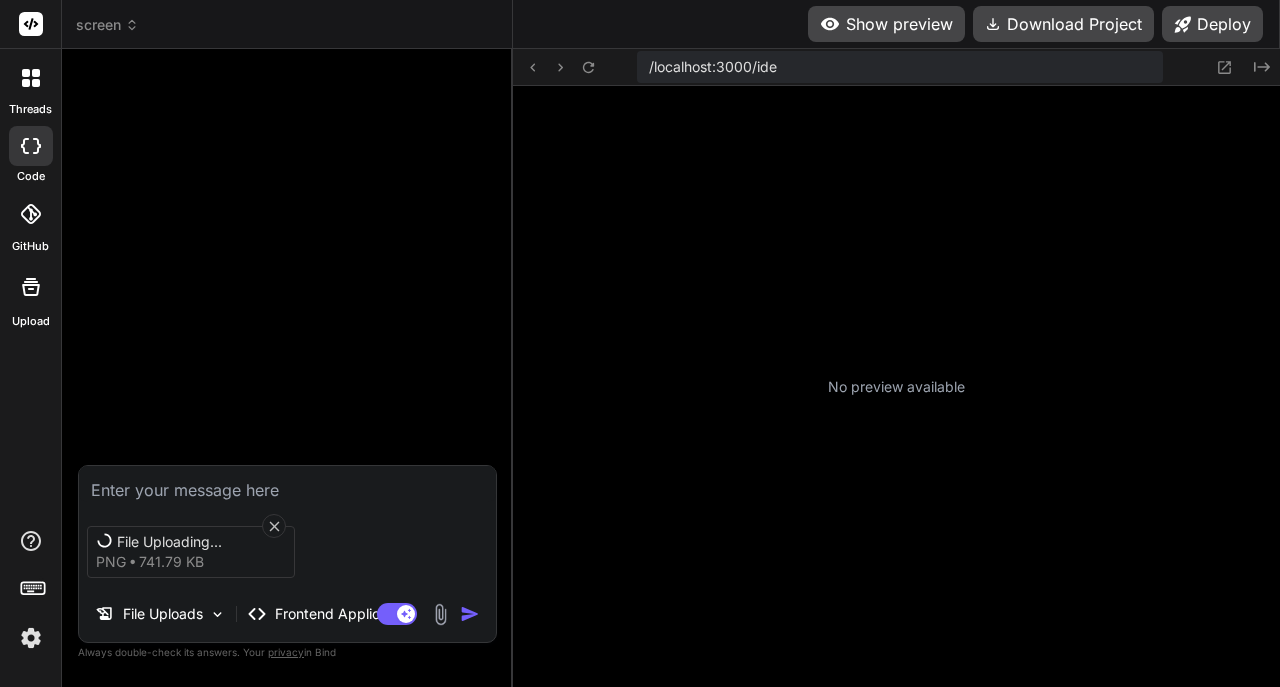click on "File Uploads" at bounding box center [163, 614] 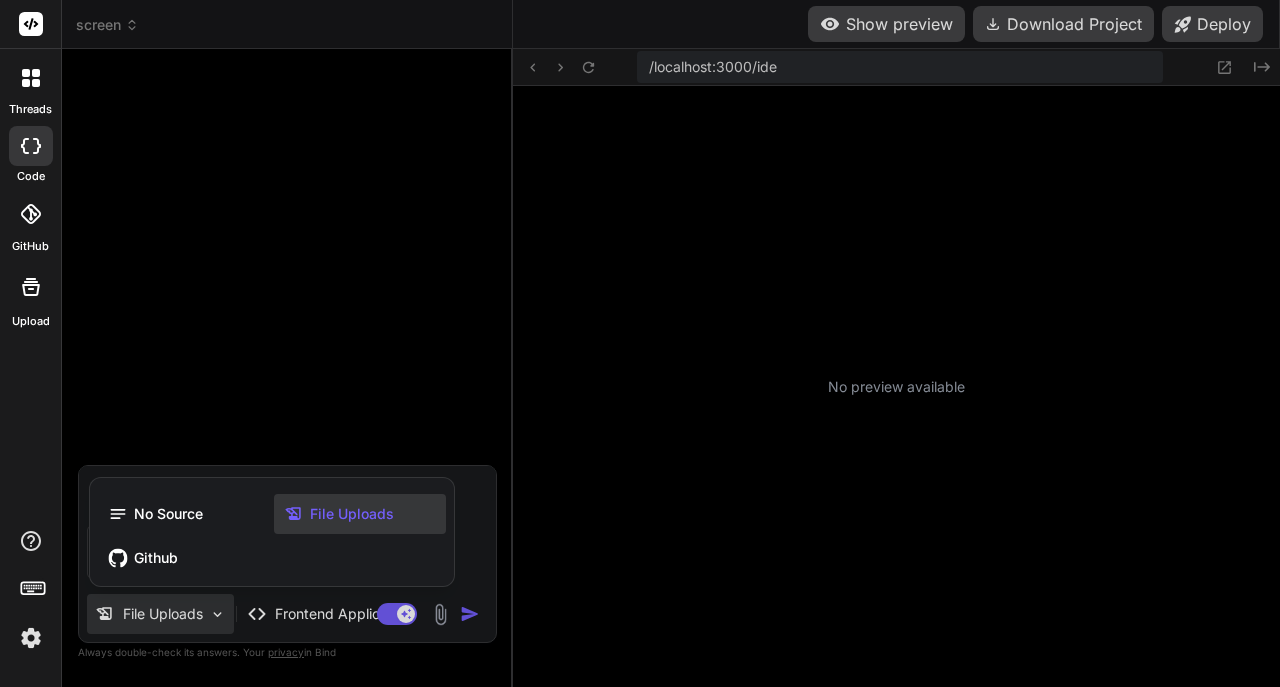 click on "No Source" at bounding box center (168, 514) 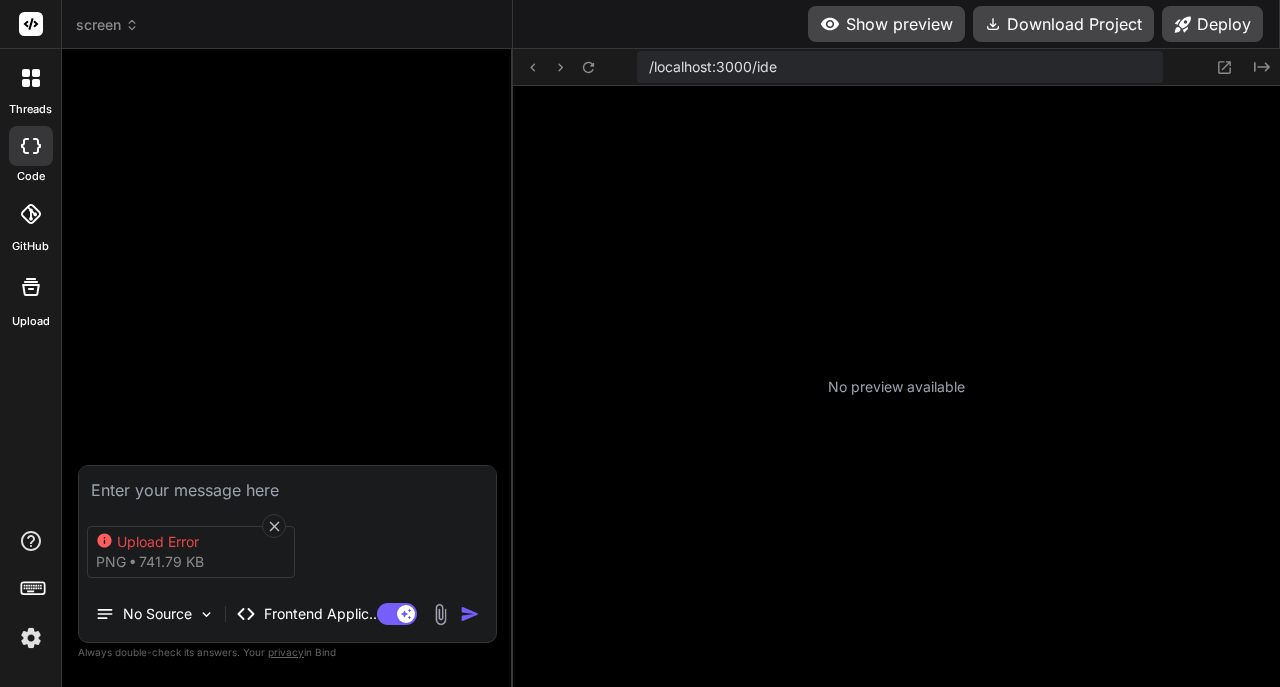 click at bounding box center [287, 484] 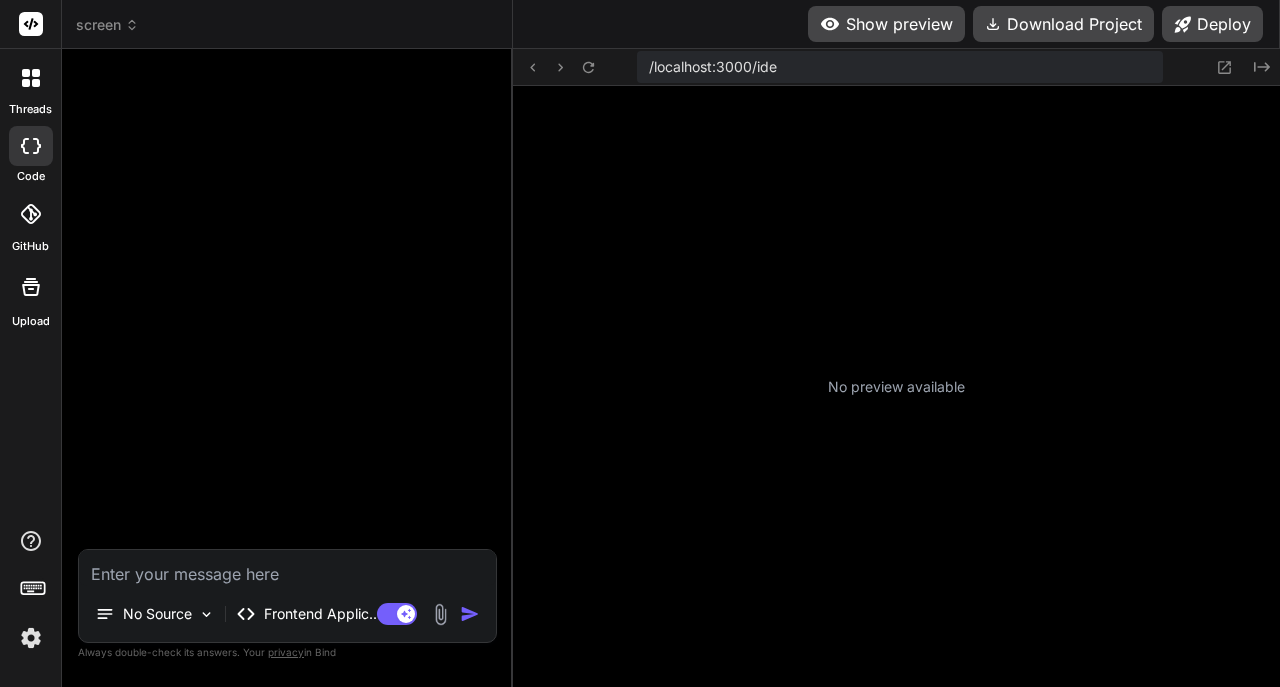 click at bounding box center (440, 614) 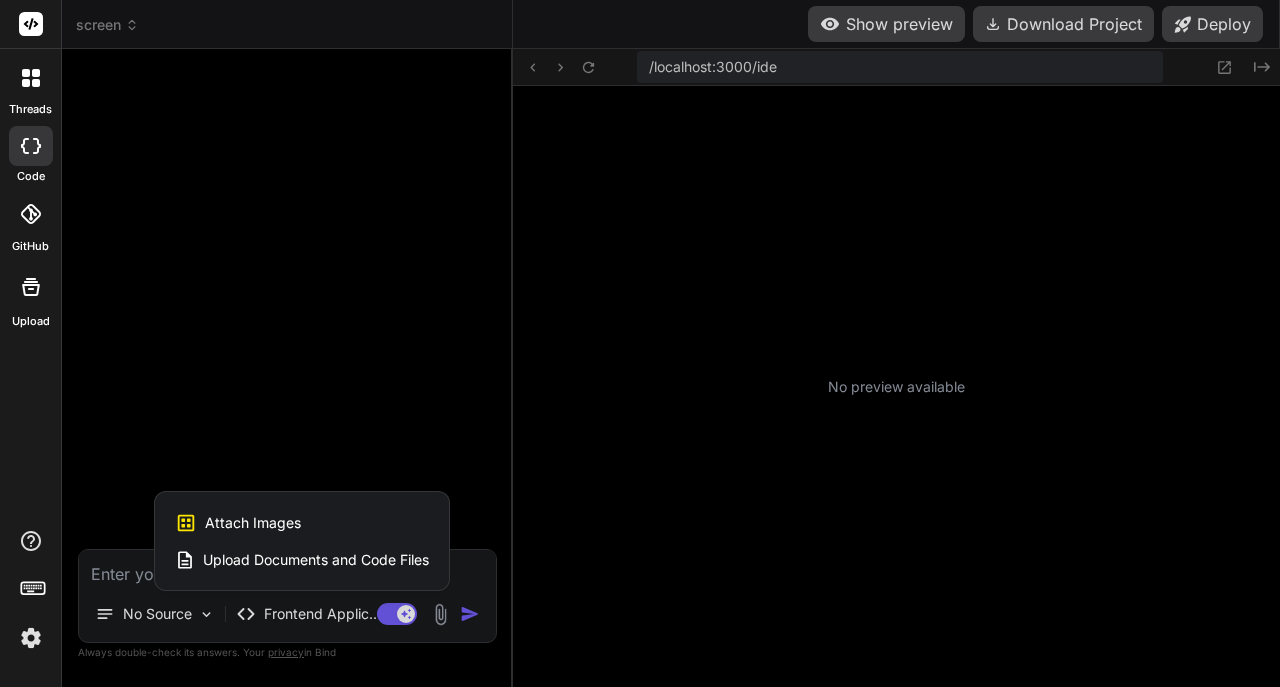 click on "Upload Documents and Code Files" at bounding box center [316, 560] 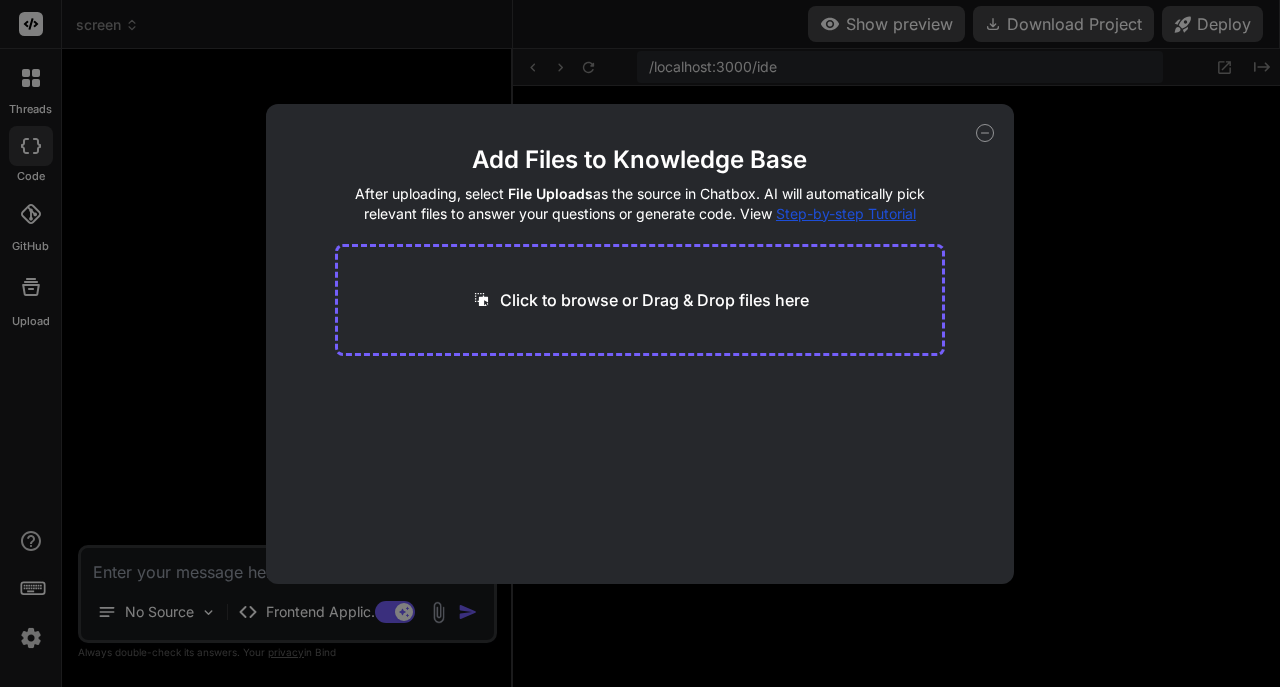click on "Click to browse or Drag & Drop files here" at bounding box center [654, 300] 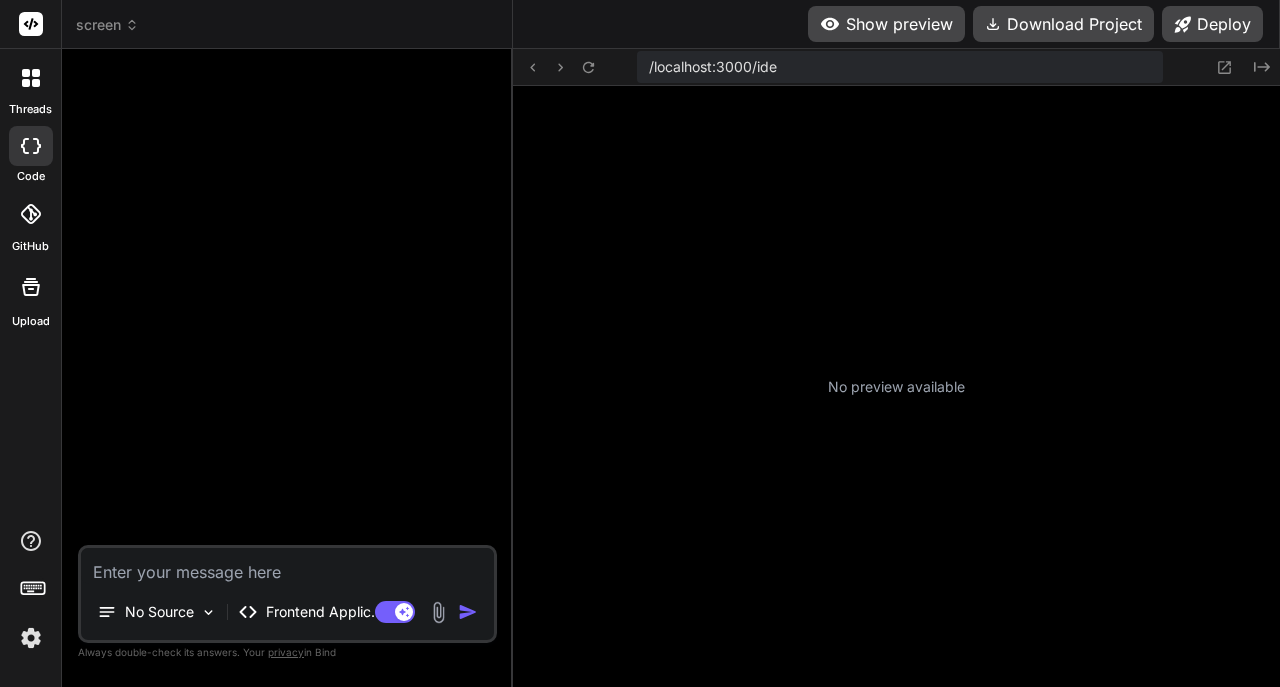 click at bounding box center (438, 612) 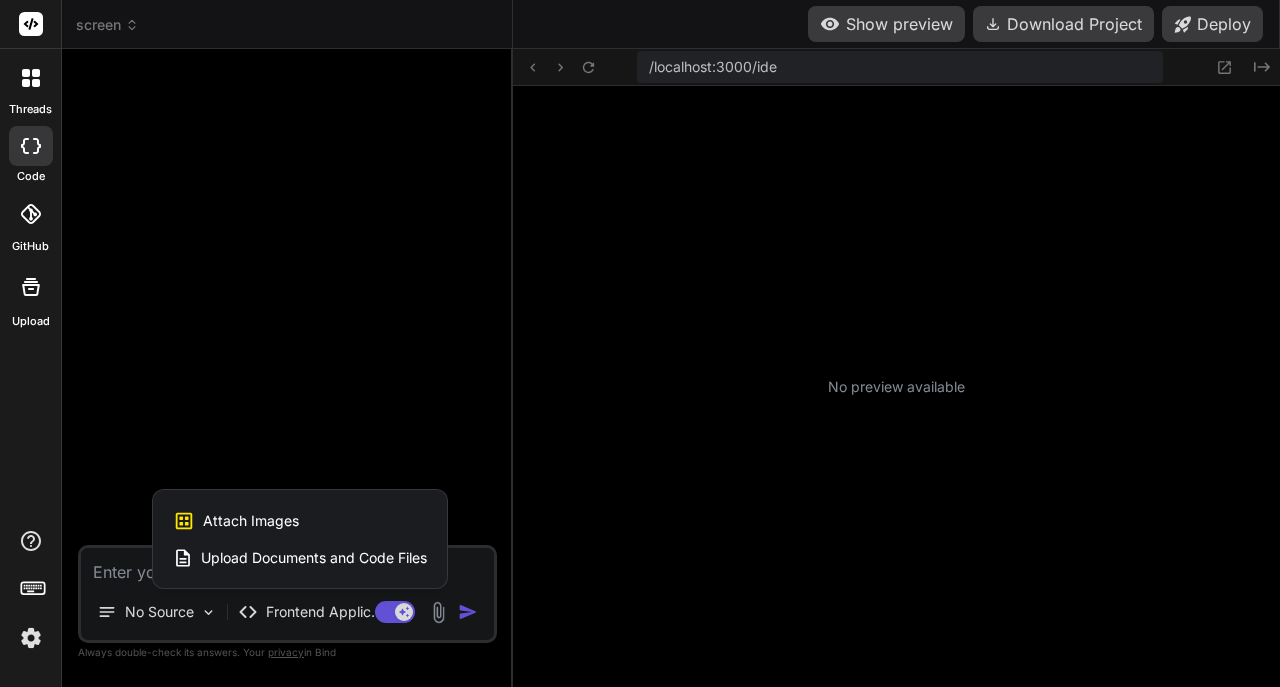 click on "Attach Images Image attachments are only supported in Claude and Gemini models." at bounding box center [300, 521] 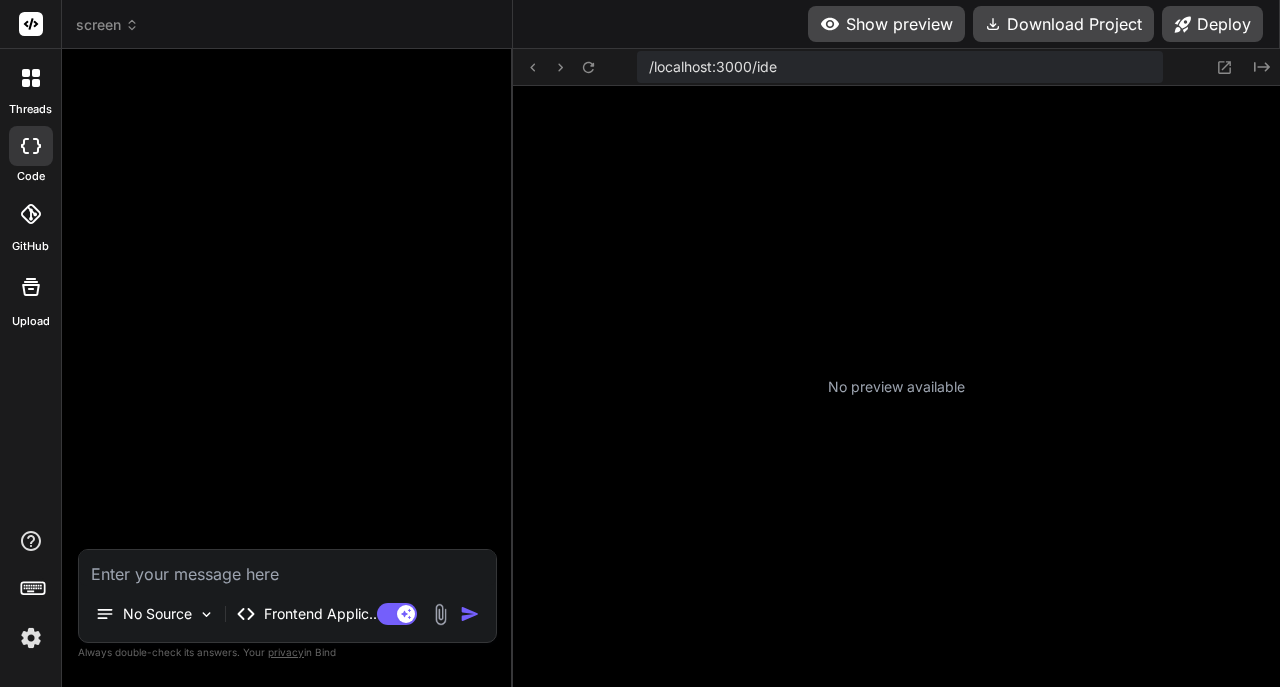 type on "C:\fakepath\Capture1.PNG" 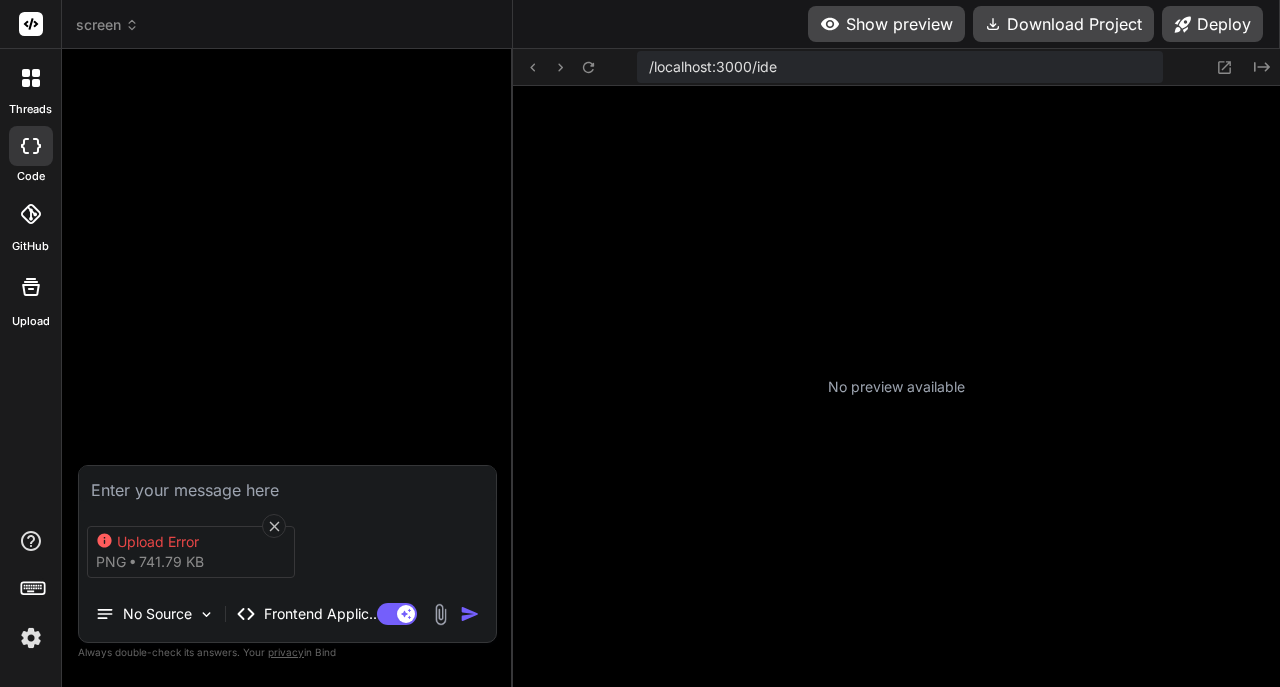 click at bounding box center [440, 614] 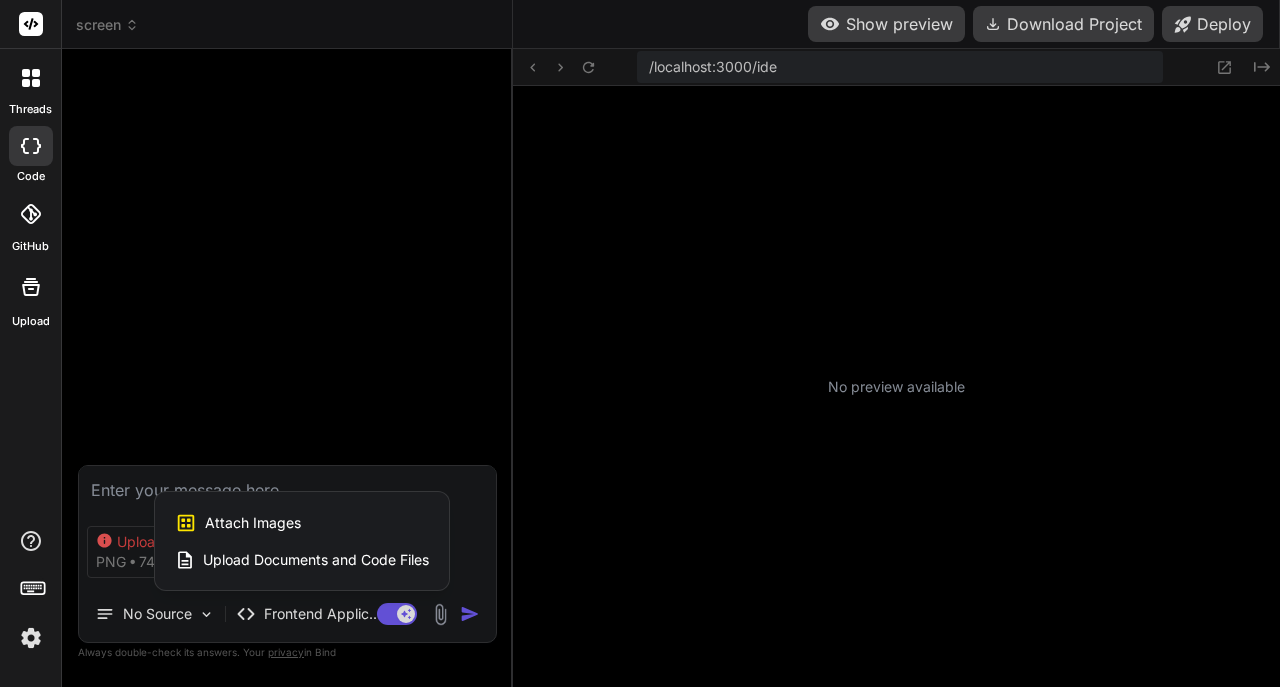 click on "Attach Images Image attachments are only supported in Claude and Gemini models." at bounding box center (302, 523) 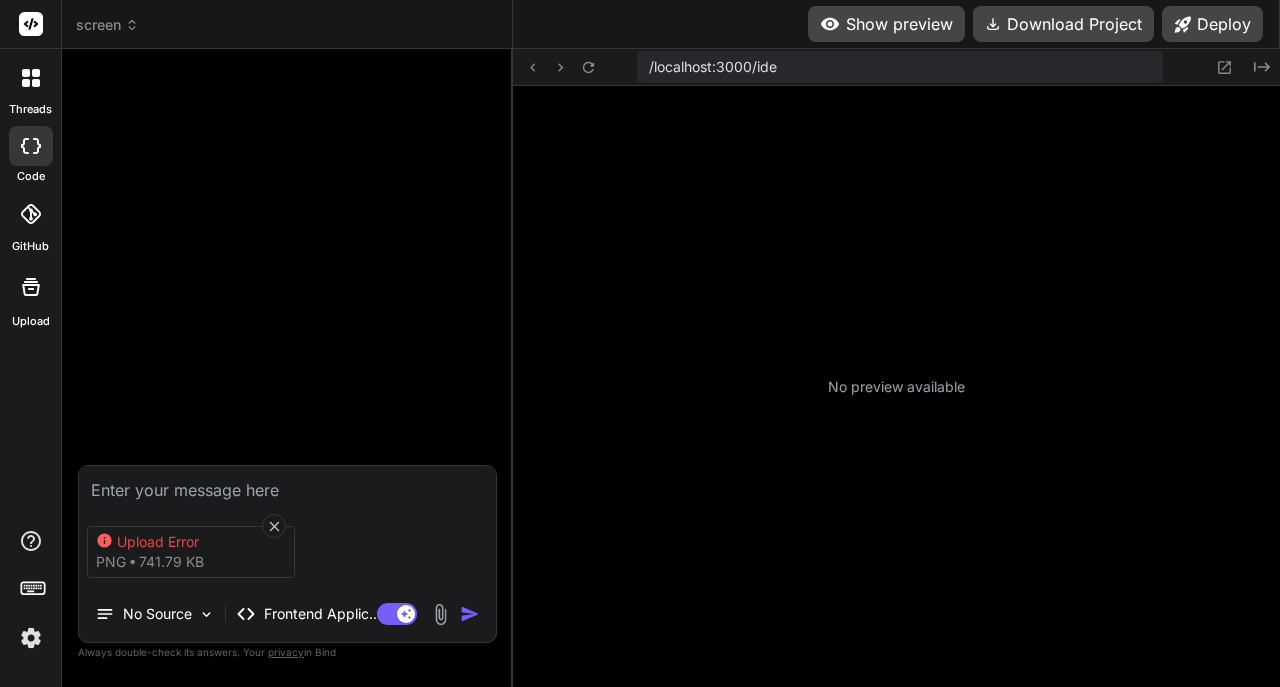 click 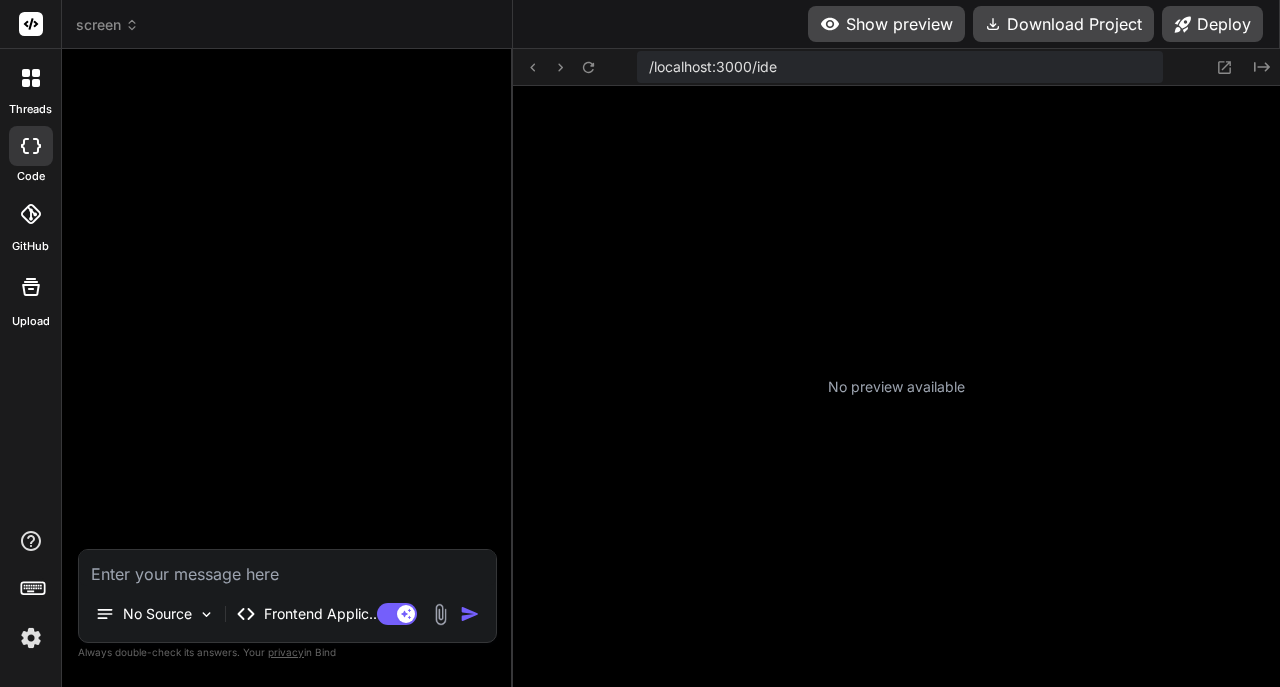 click at bounding box center [440, 614] 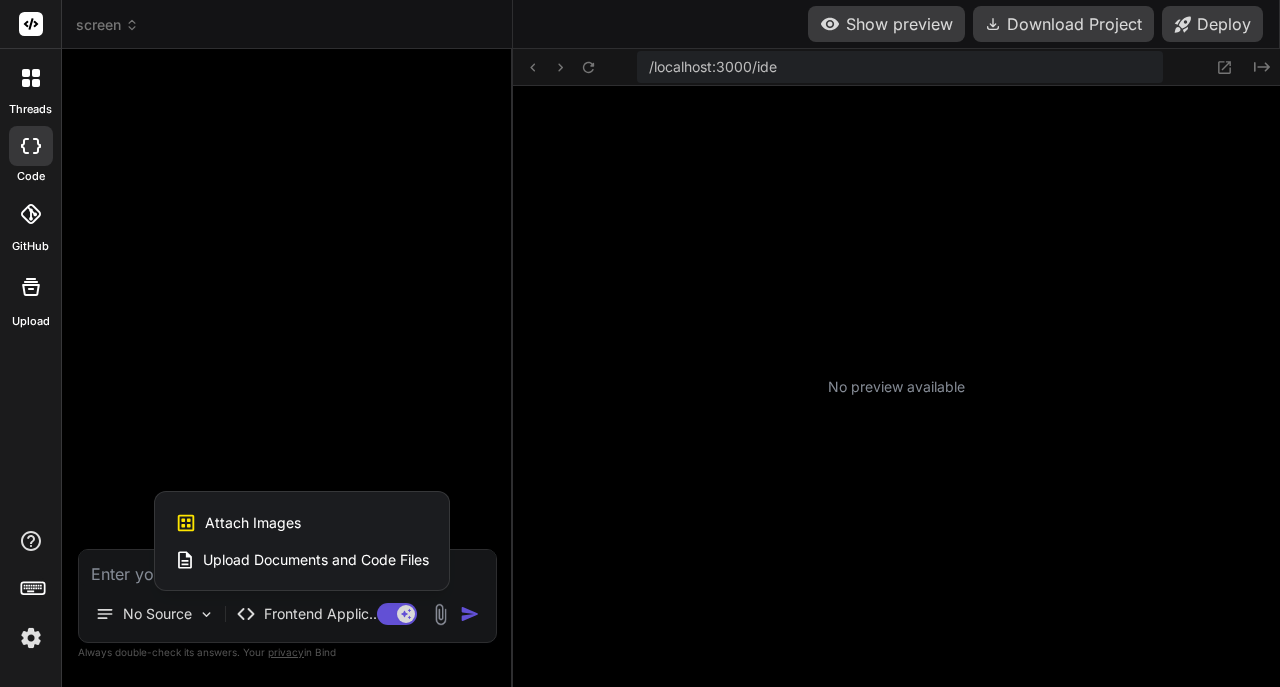 click on "Attach Images Image attachments are only supported in Claude and Gemini models." at bounding box center (302, 523) 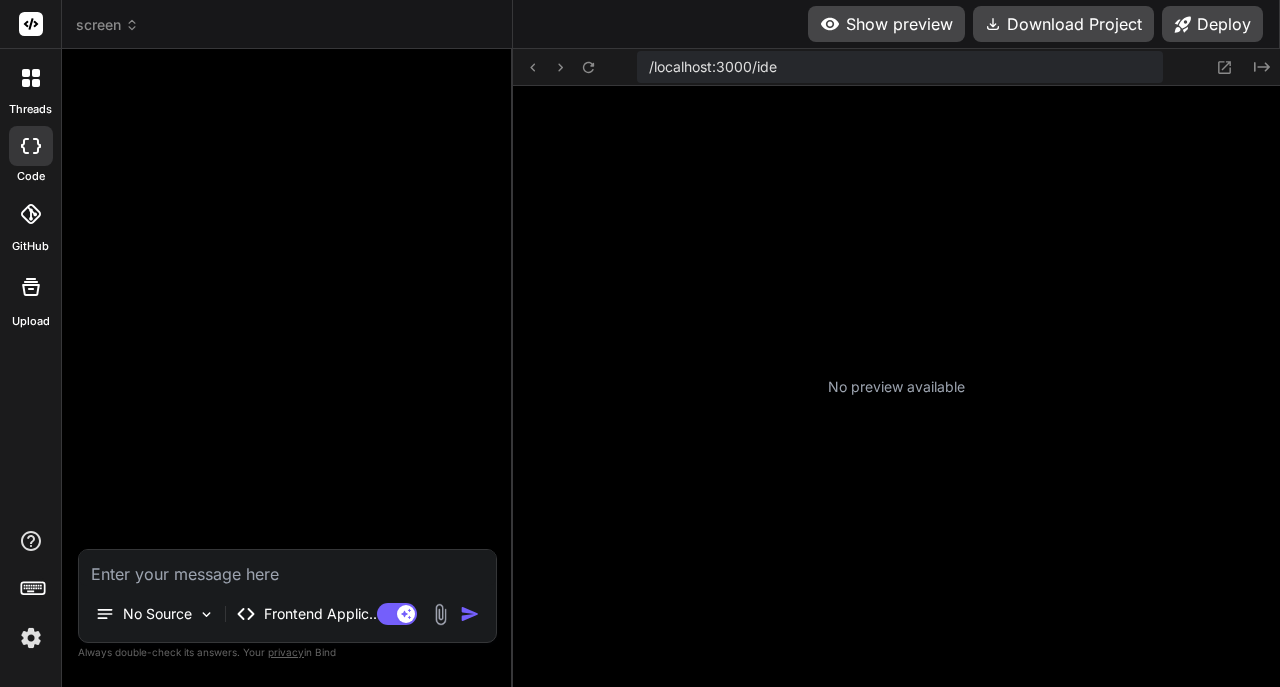 type on "C:\fakepath\Captured.JPG" 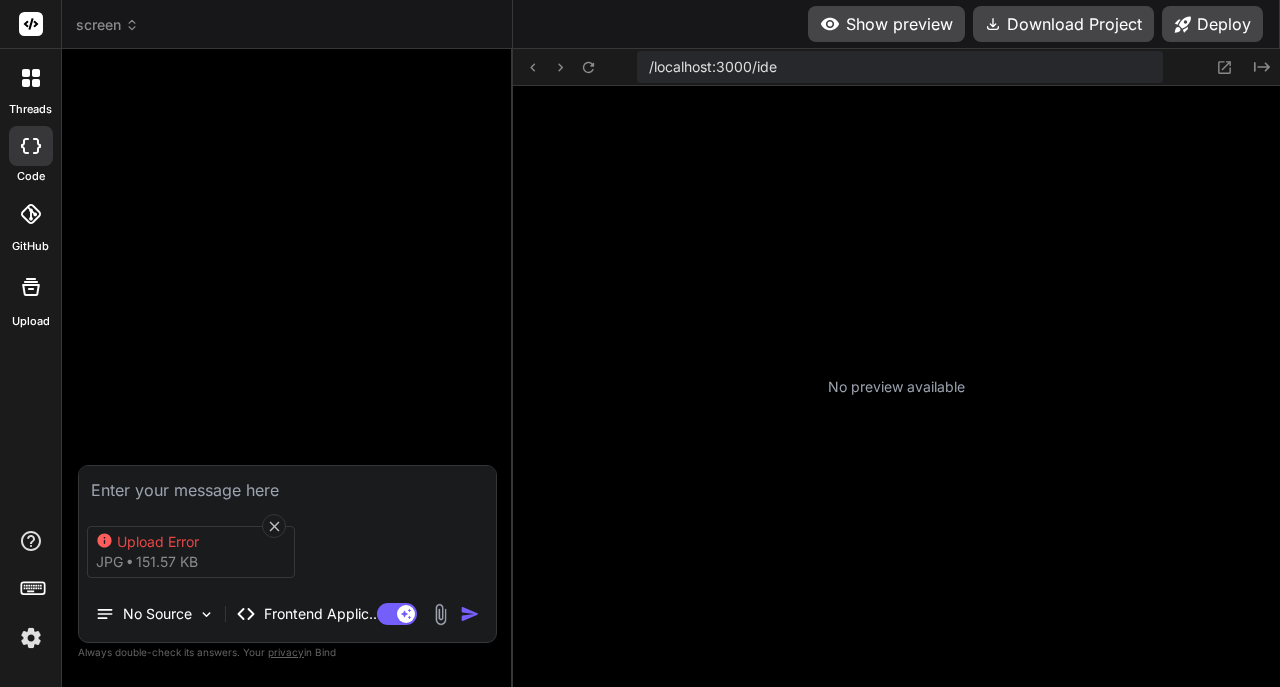 click on "screen" at bounding box center (287, 25) 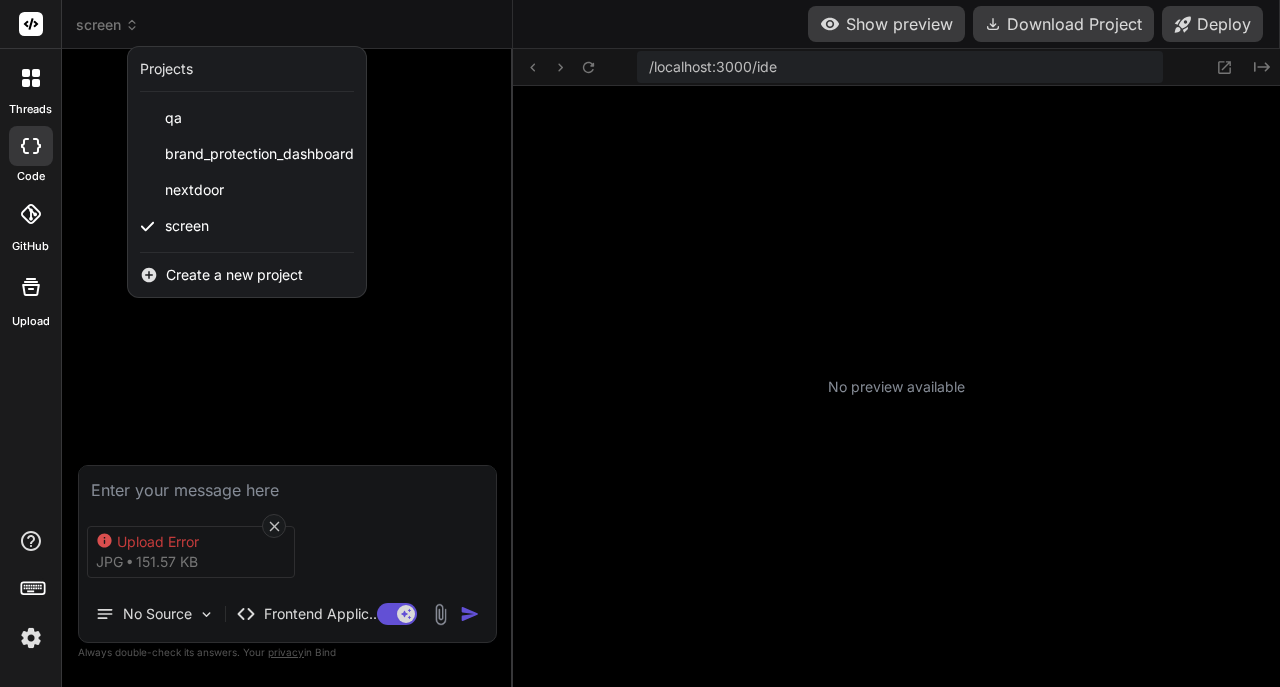 click on "screen" at bounding box center (247, 226) 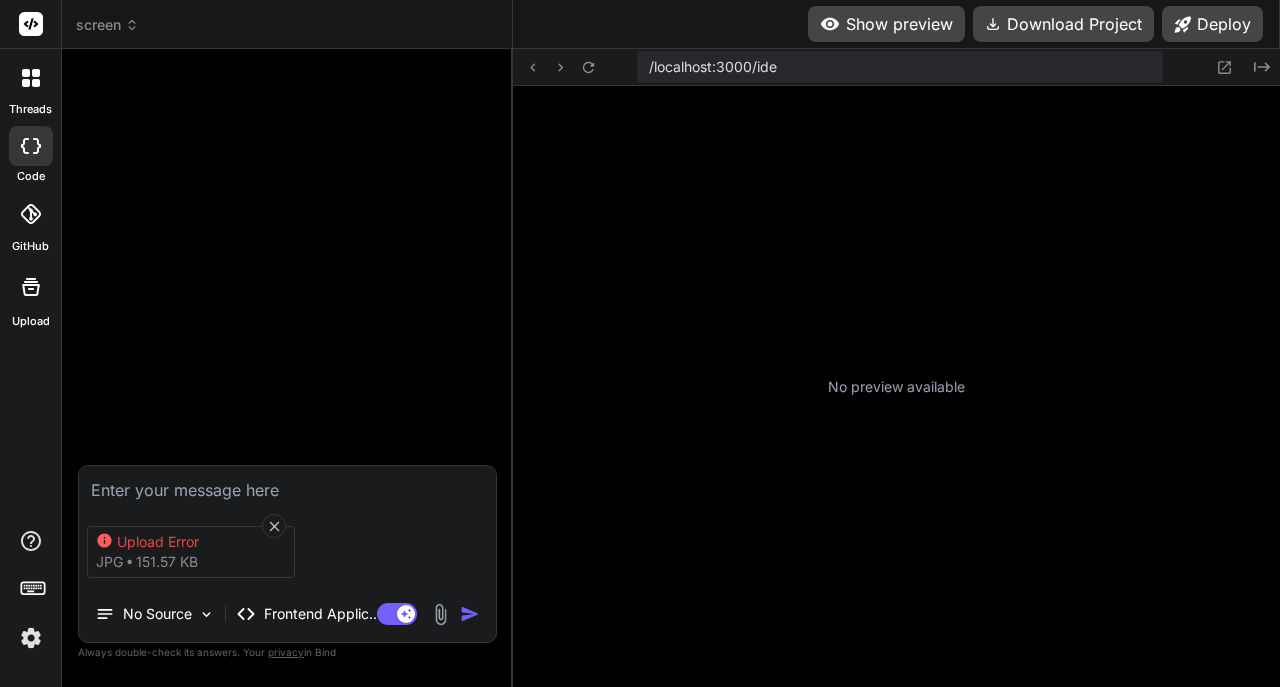 click on "screen" at bounding box center (107, 25) 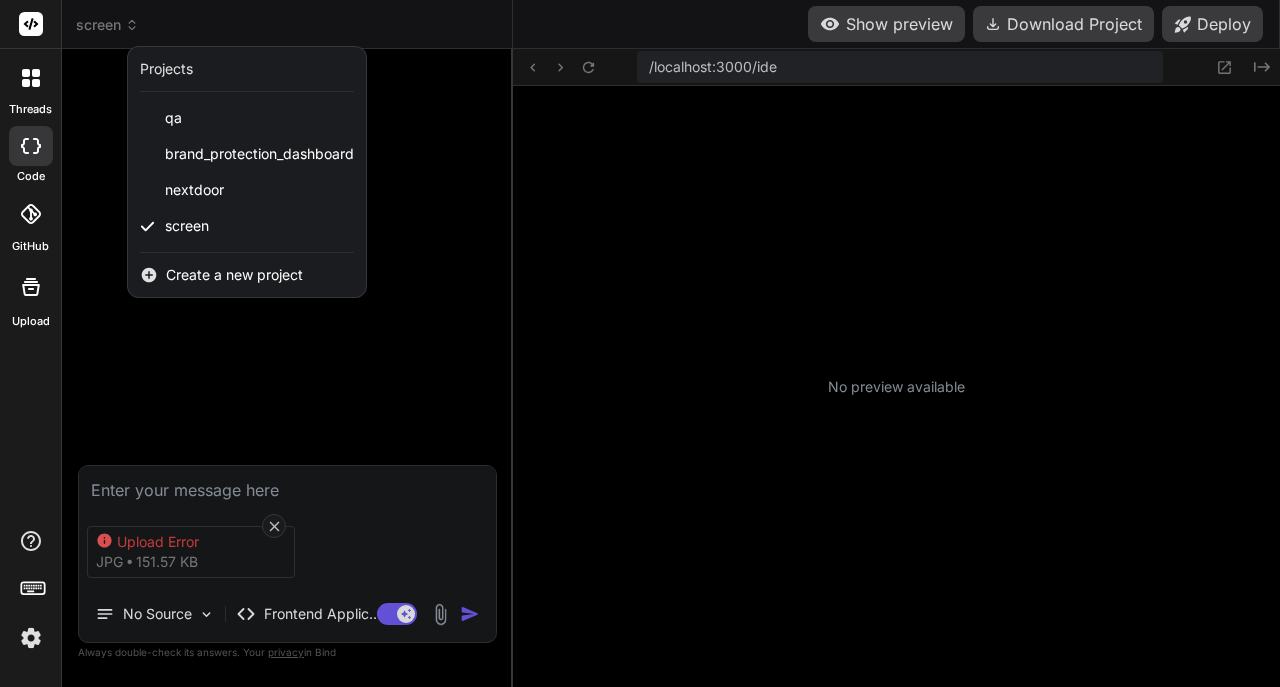click on "nextdoor" at bounding box center [194, 190] 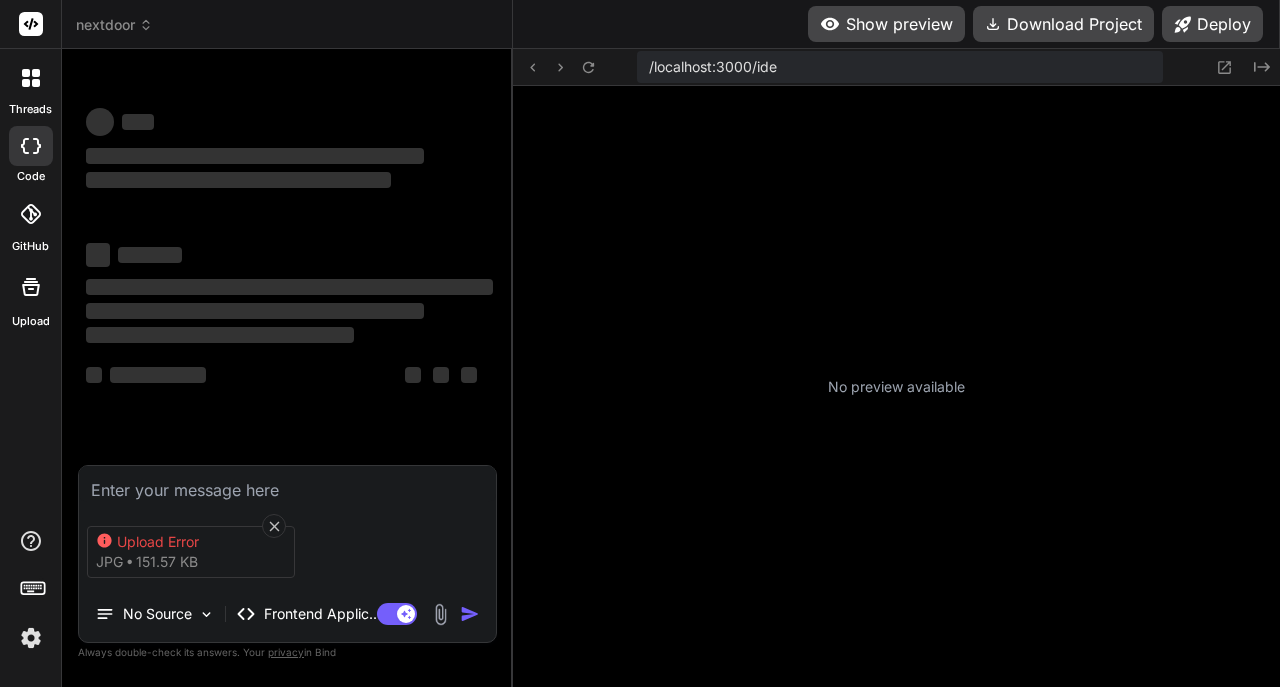 scroll, scrollTop: 6141, scrollLeft: 0, axis: vertical 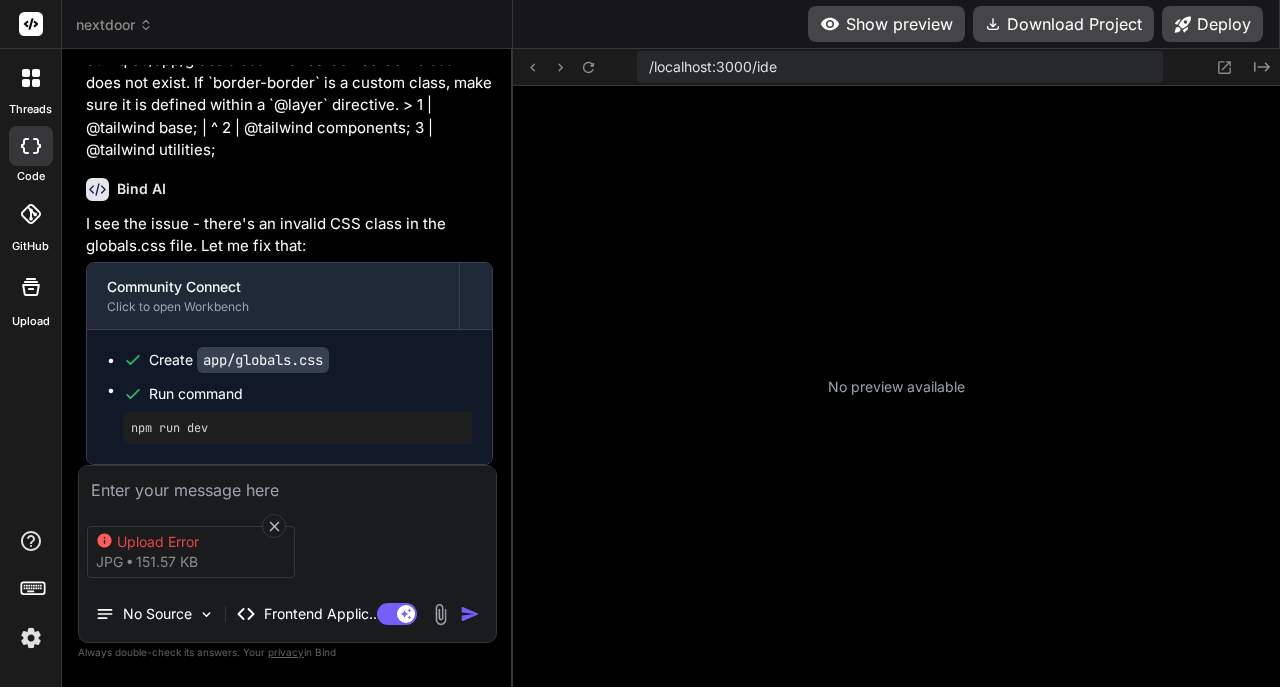 click on "Show preview" at bounding box center [886, 24] 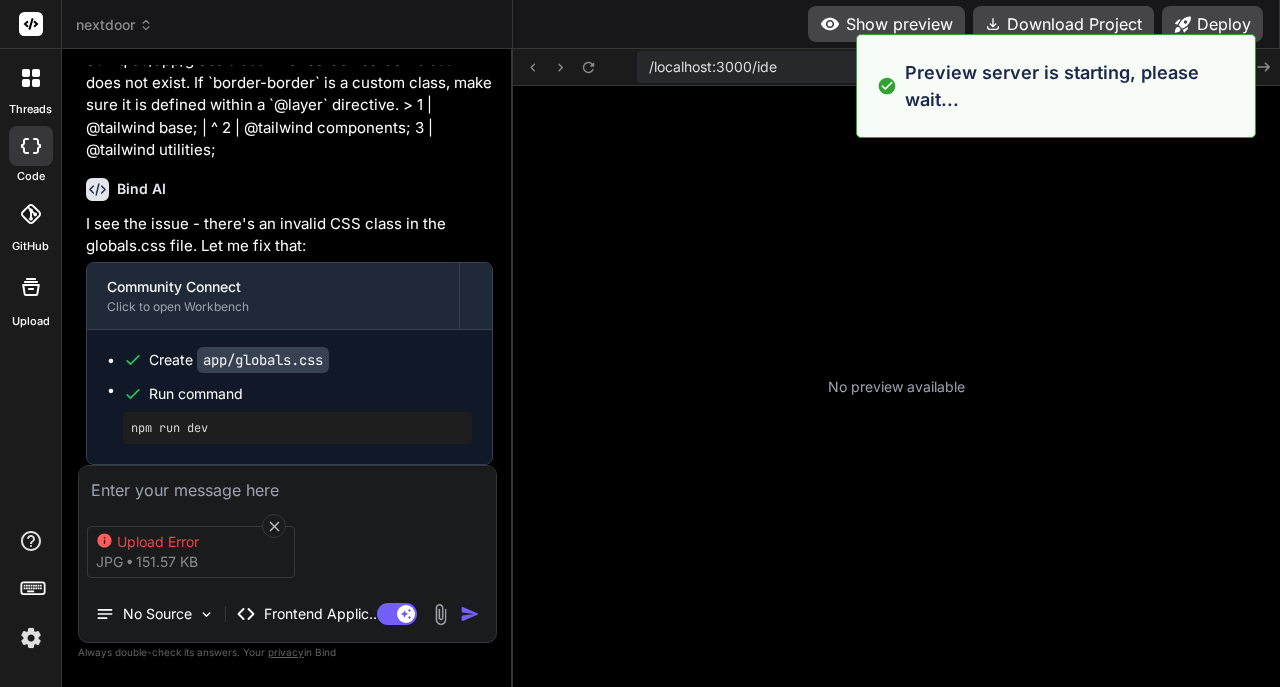 scroll, scrollTop: 6738, scrollLeft: 0, axis: vertical 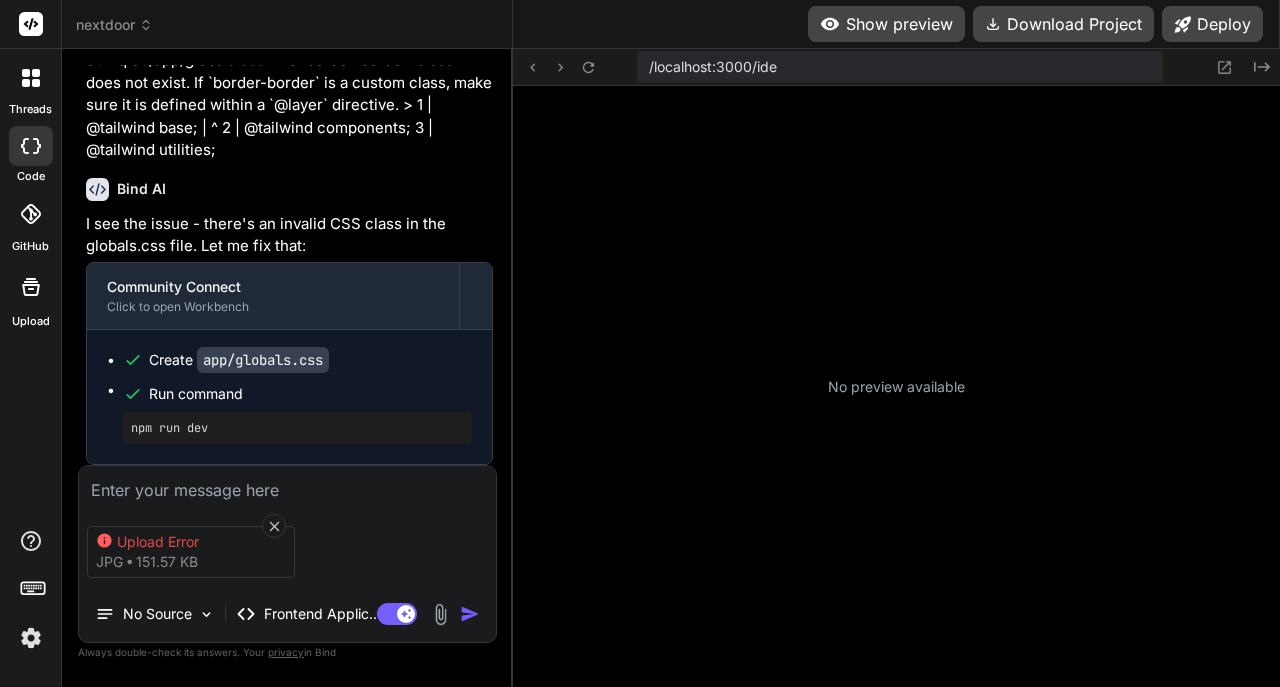 click 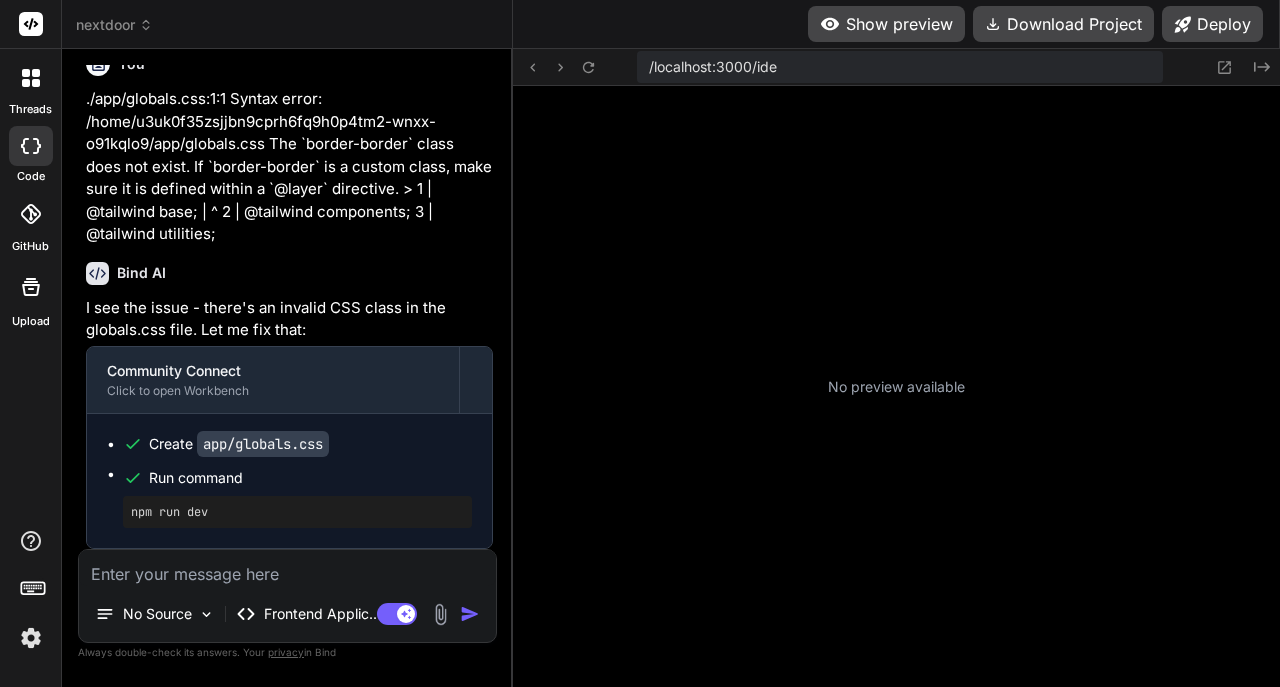 click on "nextdoor" at bounding box center (114, 25) 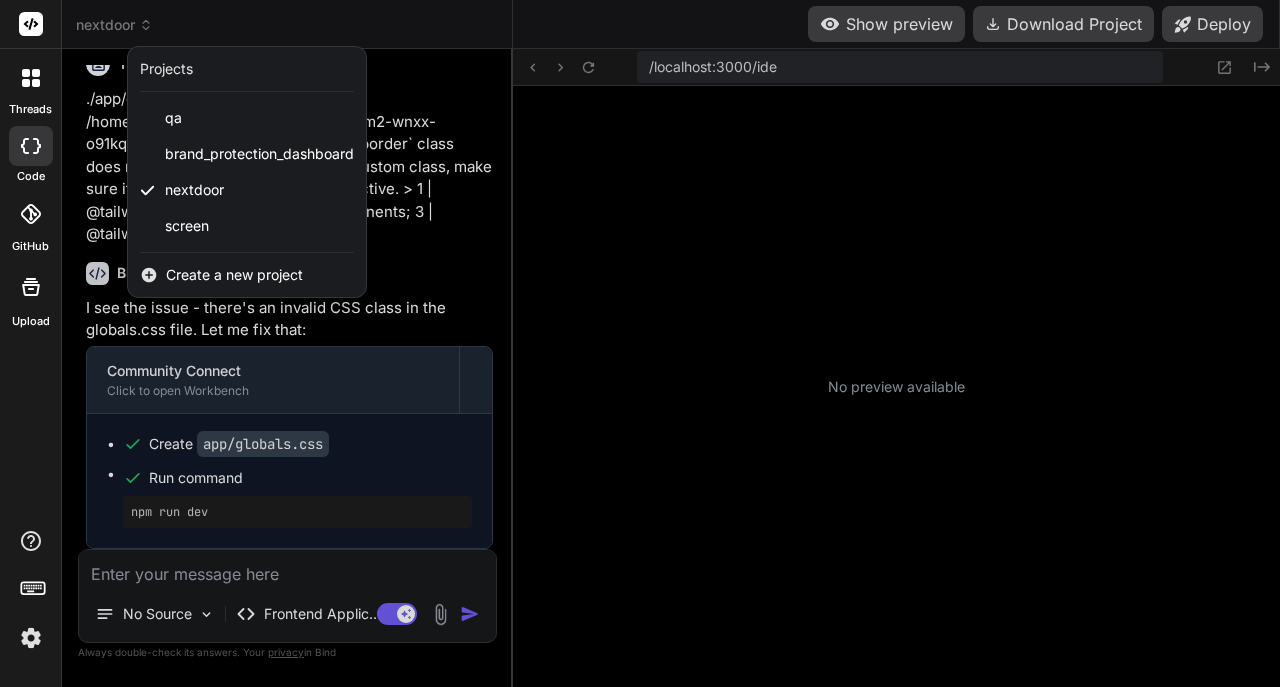 click on "screen" at bounding box center [247, 226] 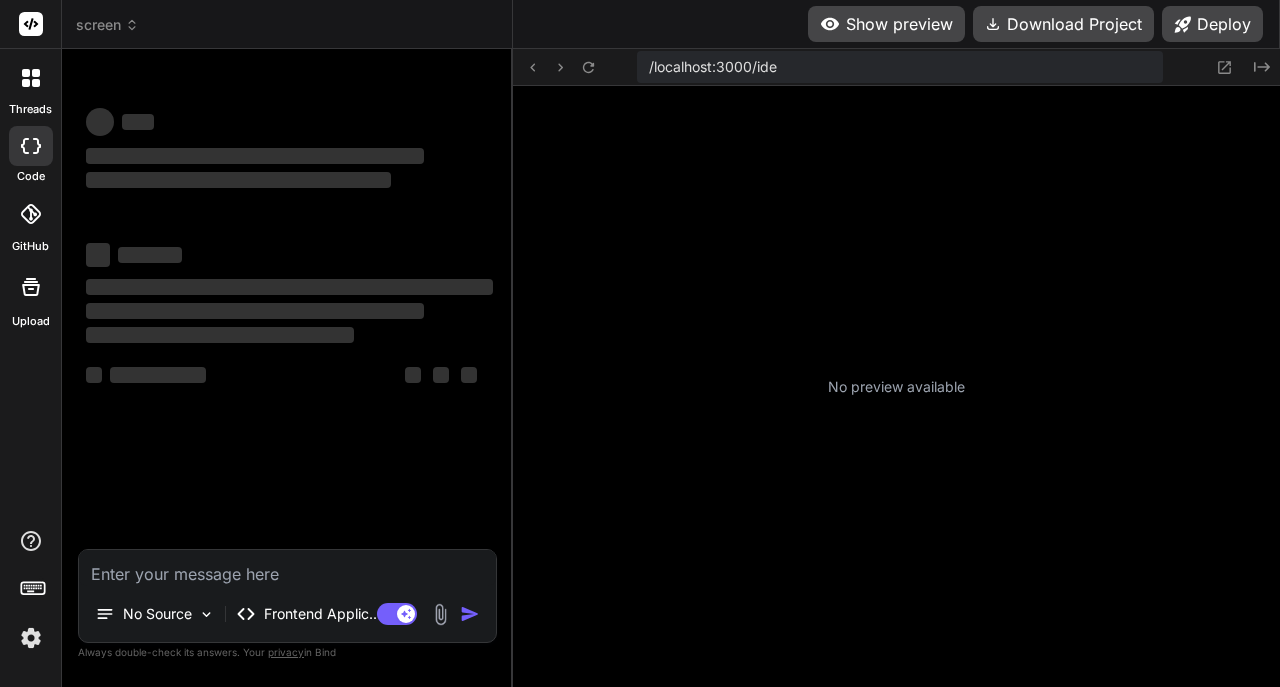 scroll, scrollTop: 0, scrollLeft: 0, axis: both 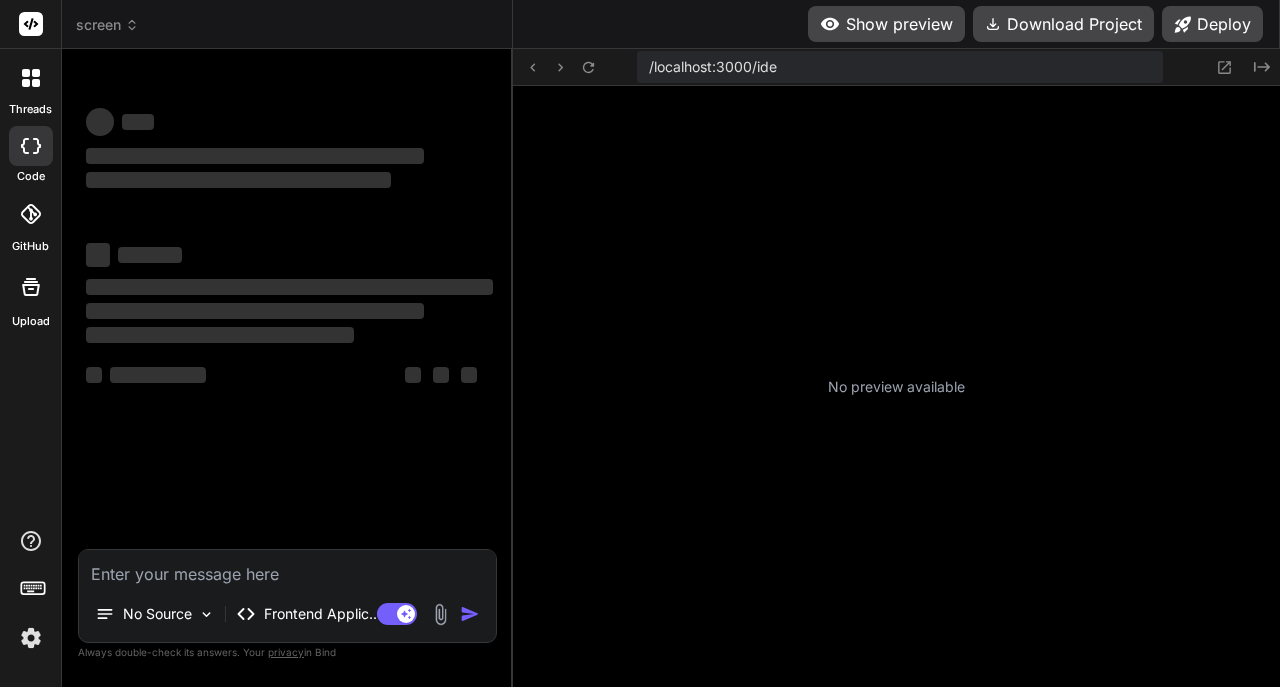 click at bounding box center (31, 638) 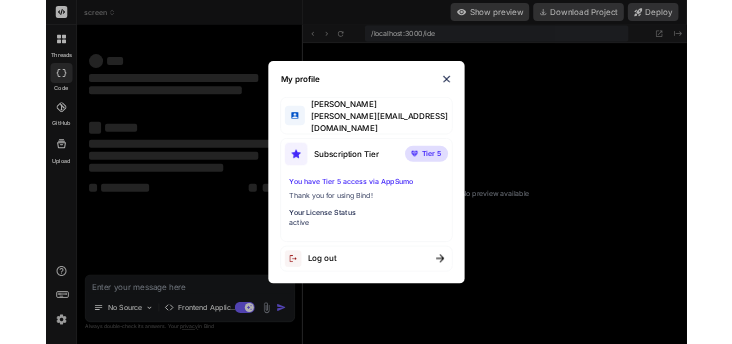 scroll, scrollTop: 8232, scrollLeft: 0, axis: vertical 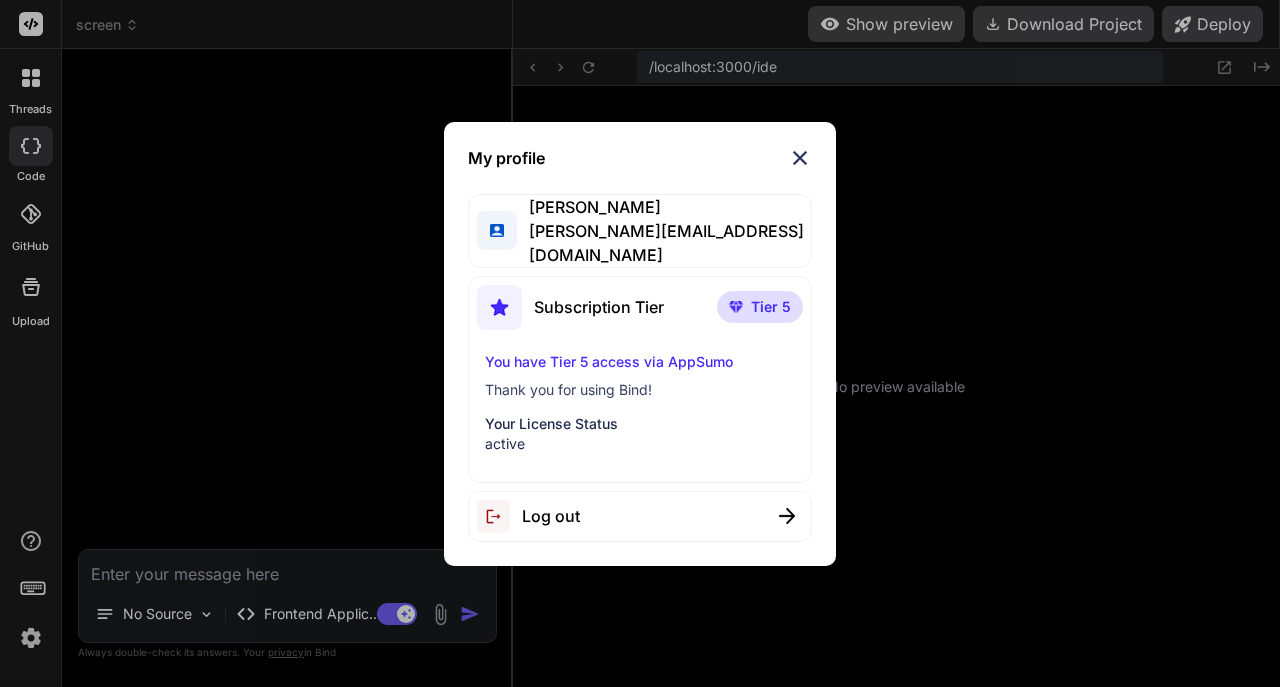 click on "My profile Henry Ledesma a.ledesma@mvf.app Subscription Tier  Tier 5 You have Tier 5 access via AppSumo Thank you for using Bind! Your License Status active Log out" at bounding box center [640, 343] 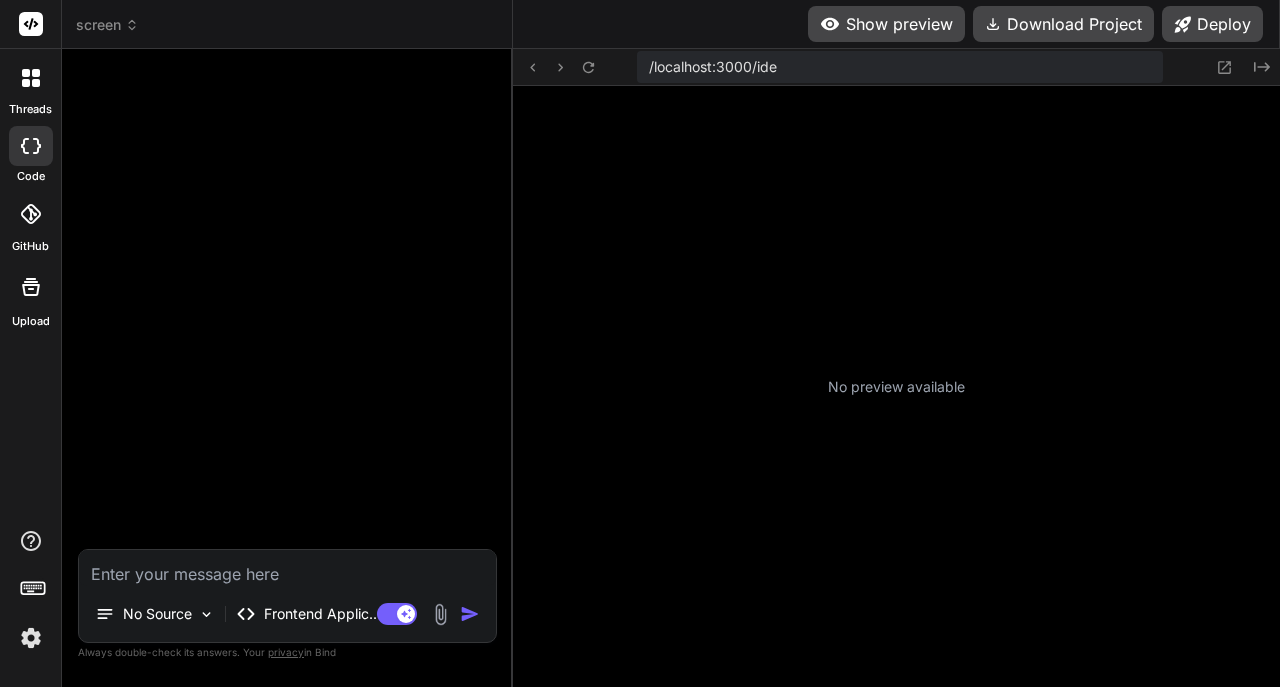 click on "threads" at bounding box center (30, 83) 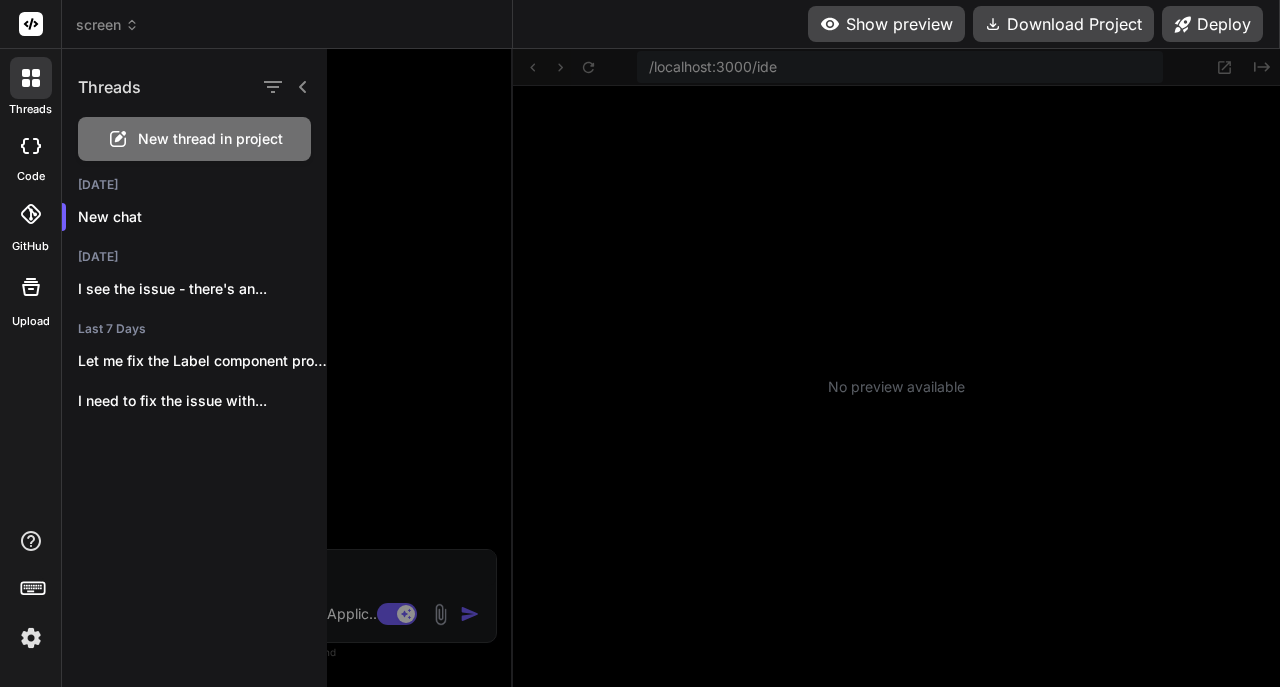 click at bounding box center (834, 368) 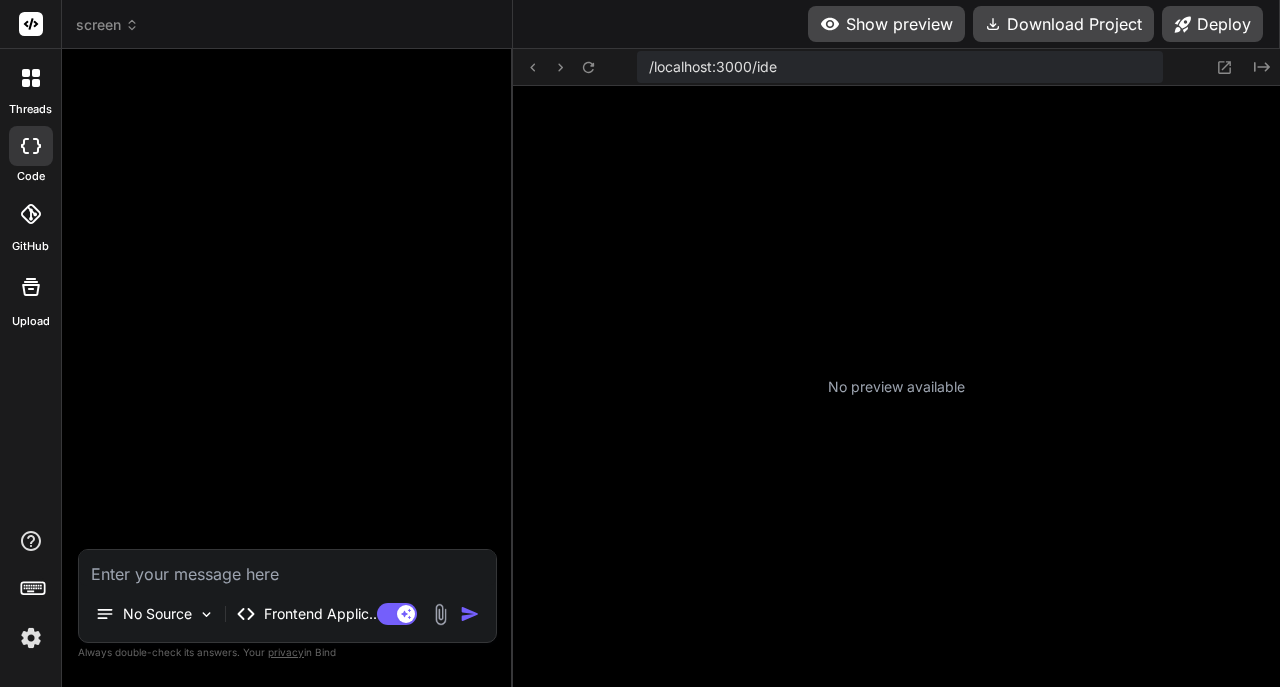 type on "x" 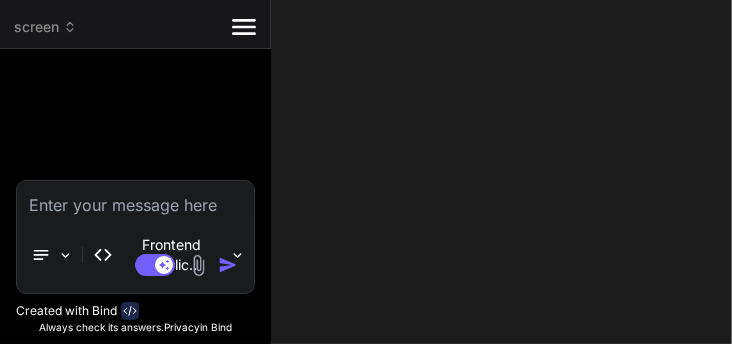 scroll, scrollTop: 0, scrollLeft: 0, axis: both 